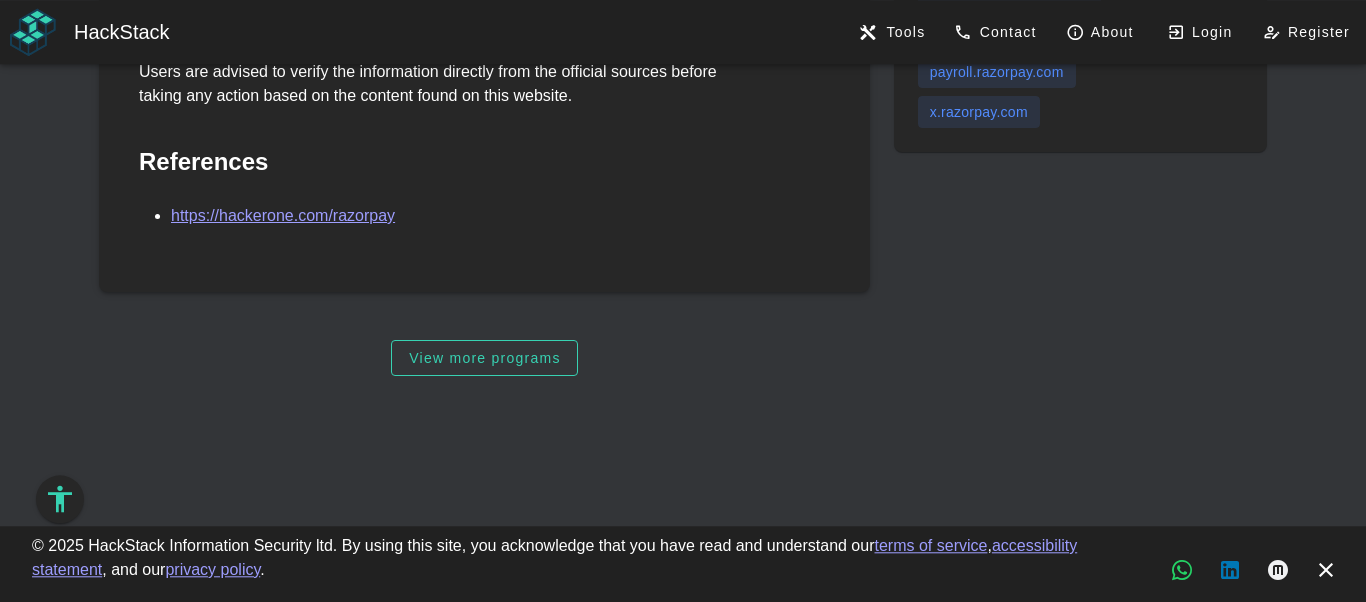 scroll, scrollTop: 465, scrollLeft: 0, axis: vertical 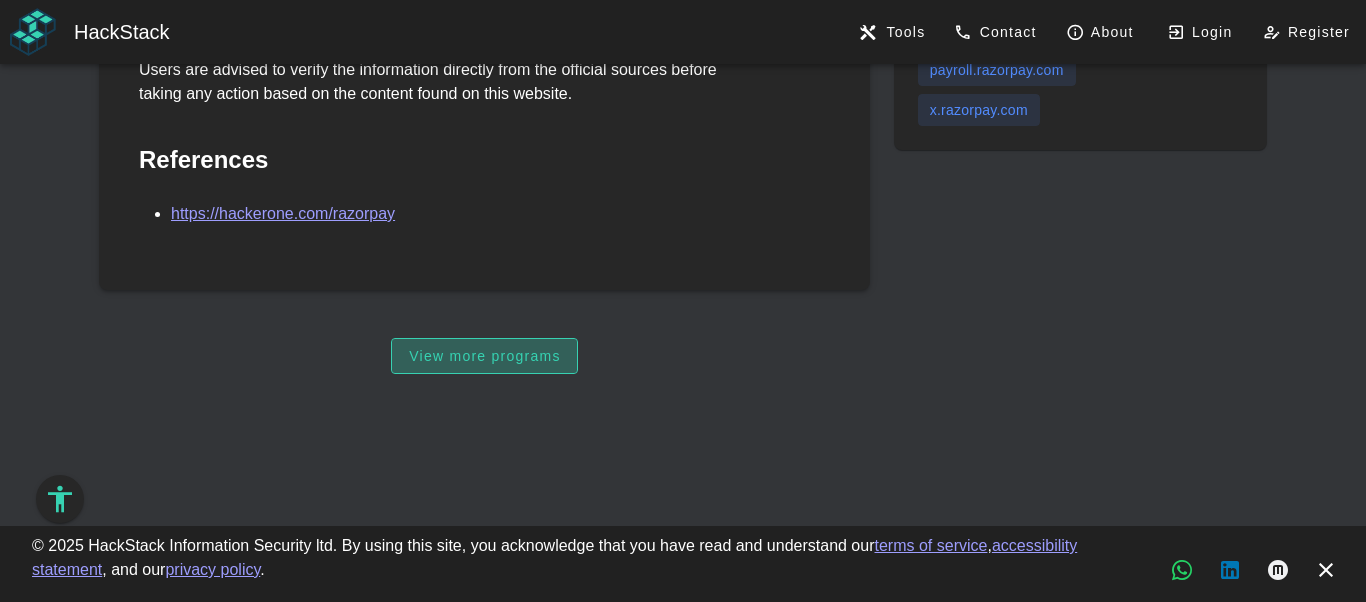 click on "View more programs" at bounding box center (484, 356) 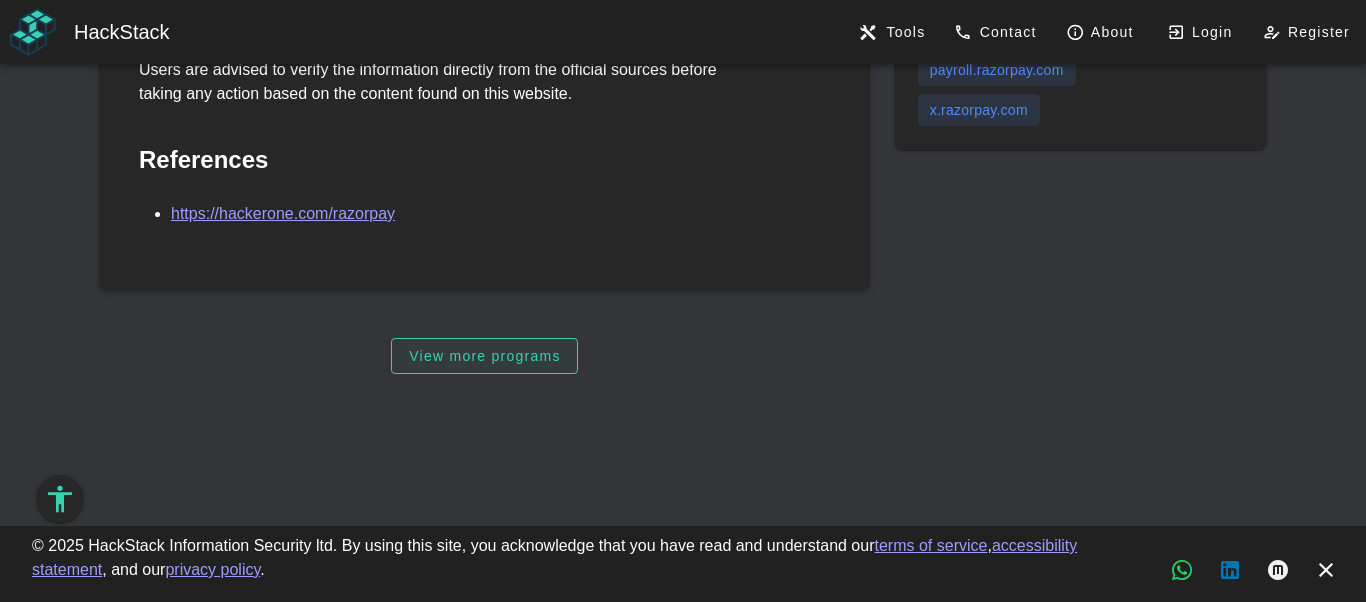 scroll, scrollTop: 0, scrollLeft: 0, axis: both 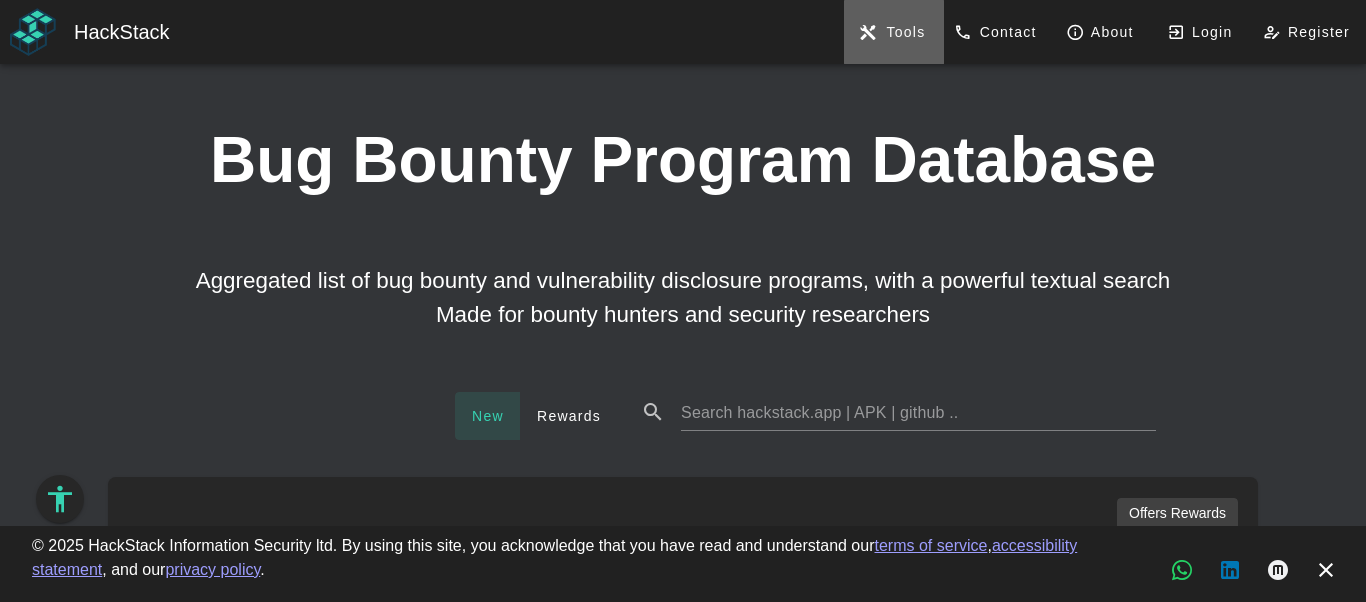 click on "Tools" at bounding box center (894, 32) 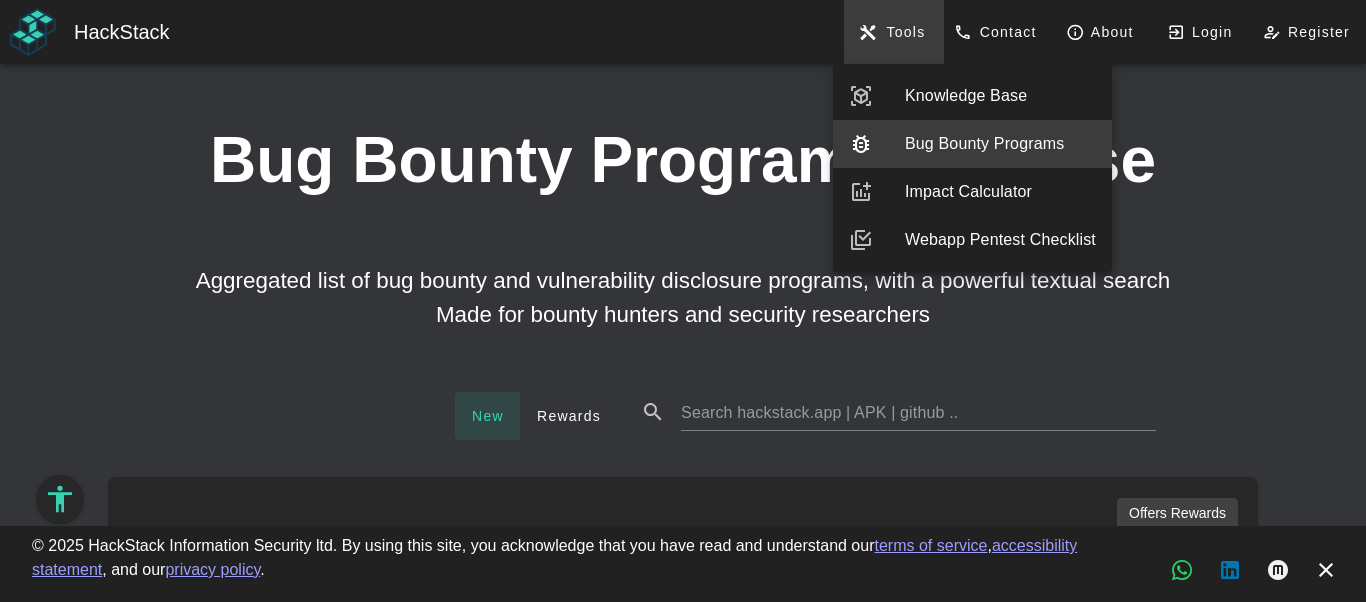 click on "Bug Bounty Program Database" at bounding box center (683, 152) 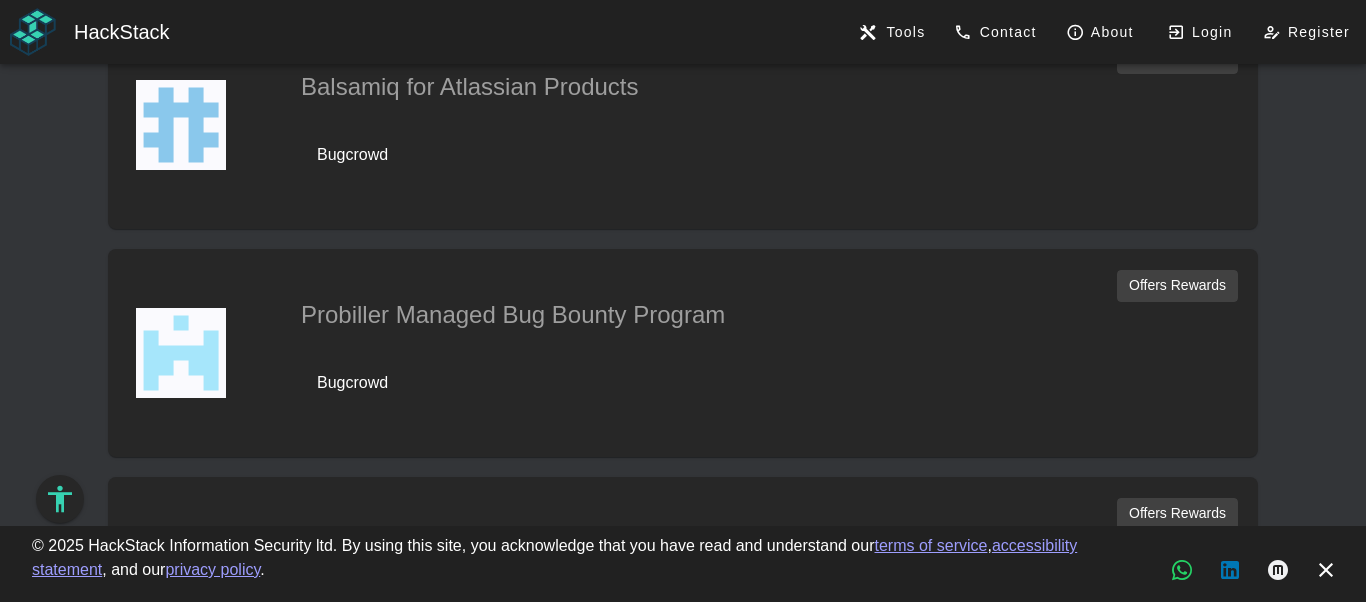 scroll, scrollTop: 342, scrollLeft: 0, axis: vertical 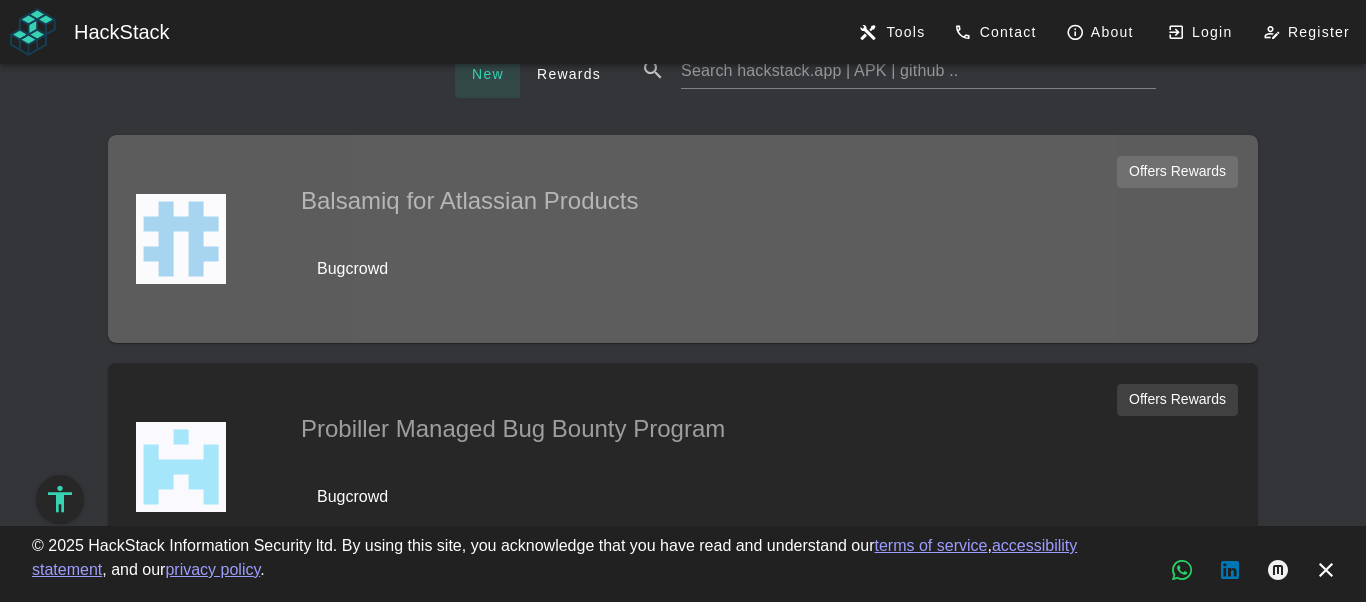 click on "Balsamiq for Atlassian Products" at bounding box center [627, 201] 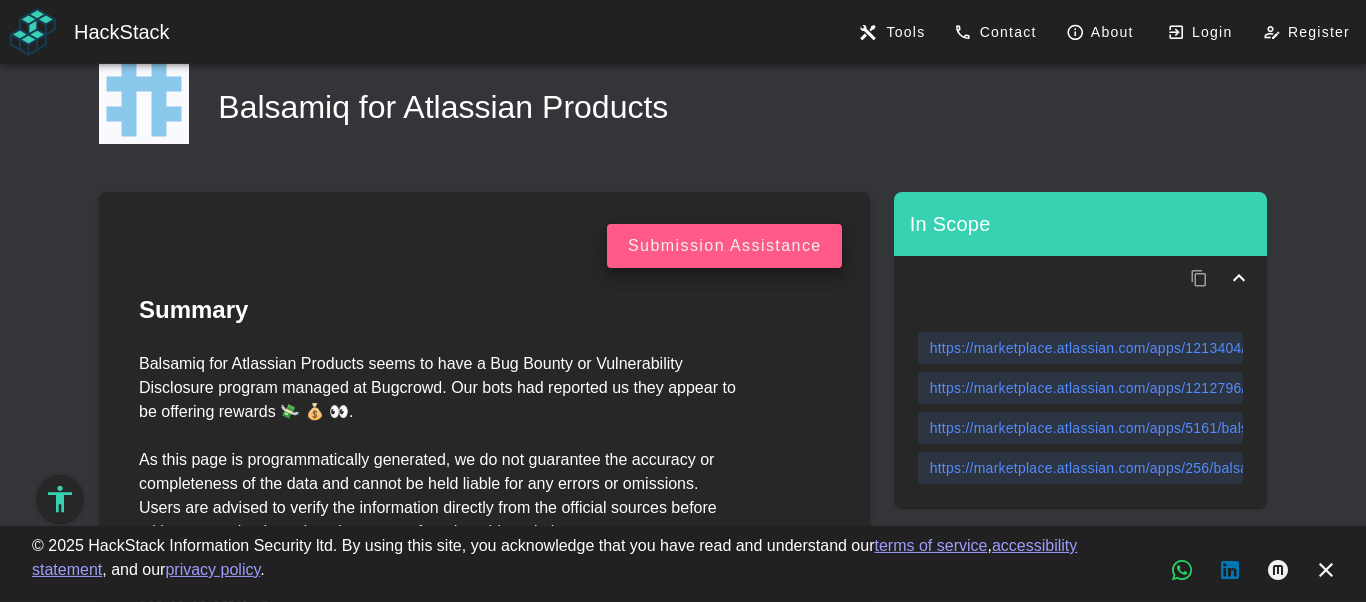 scroll, scrollTop: 0, scrollLeft: 0, axis: both 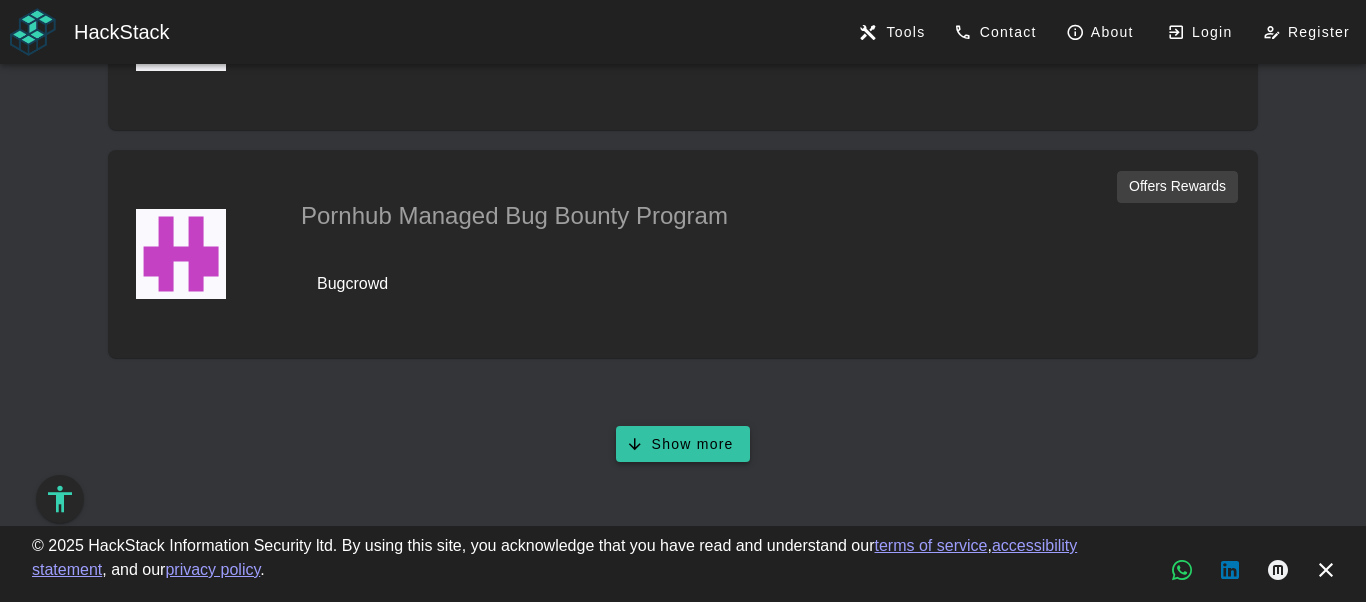 click on "Show more" at bounding box center (682, 444) 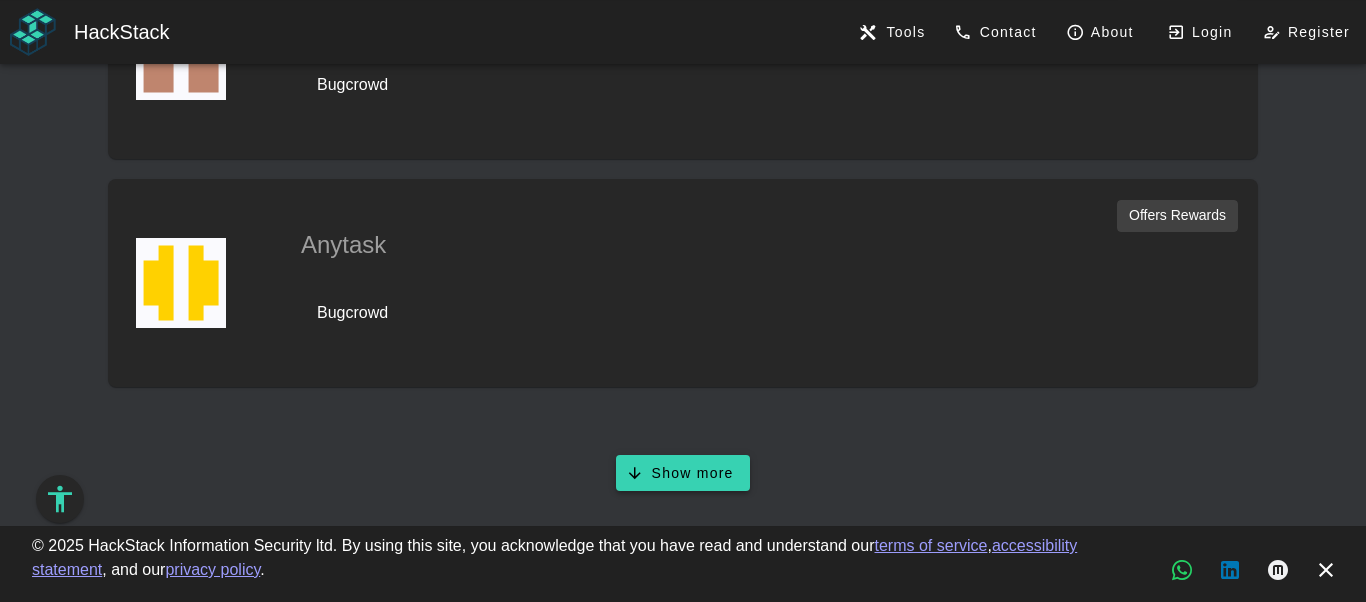 scroll, scrollTop: 2379, scrollLeft: 0, axis: vertical 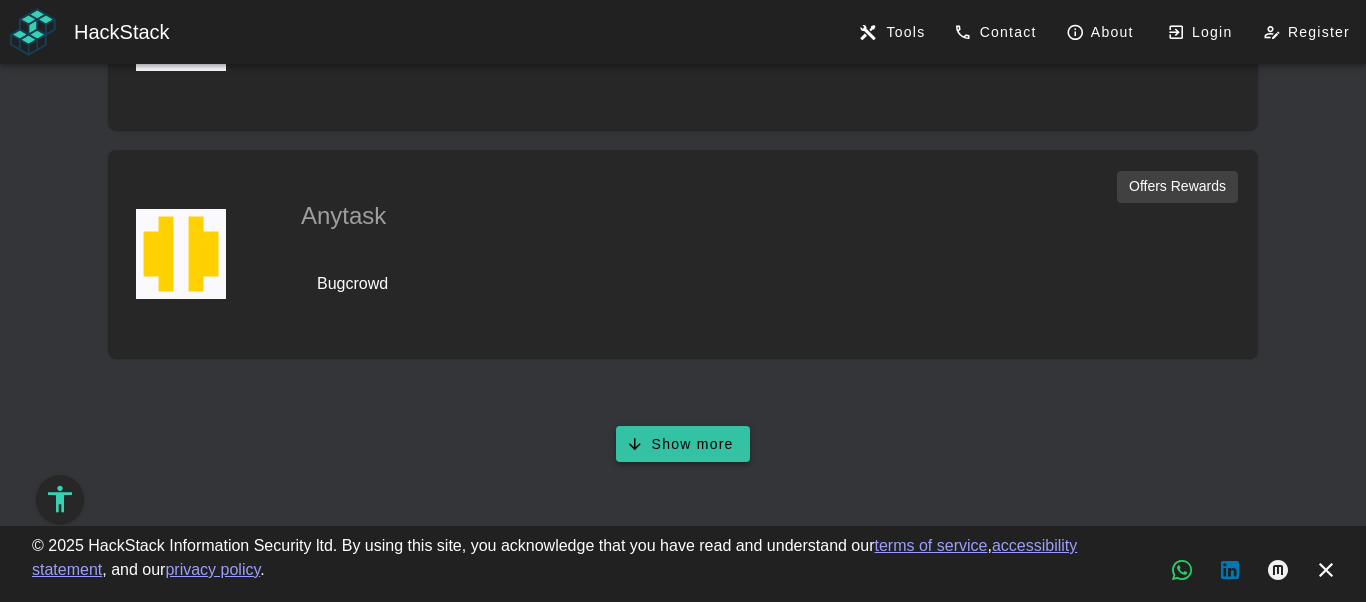 click on "Show more" 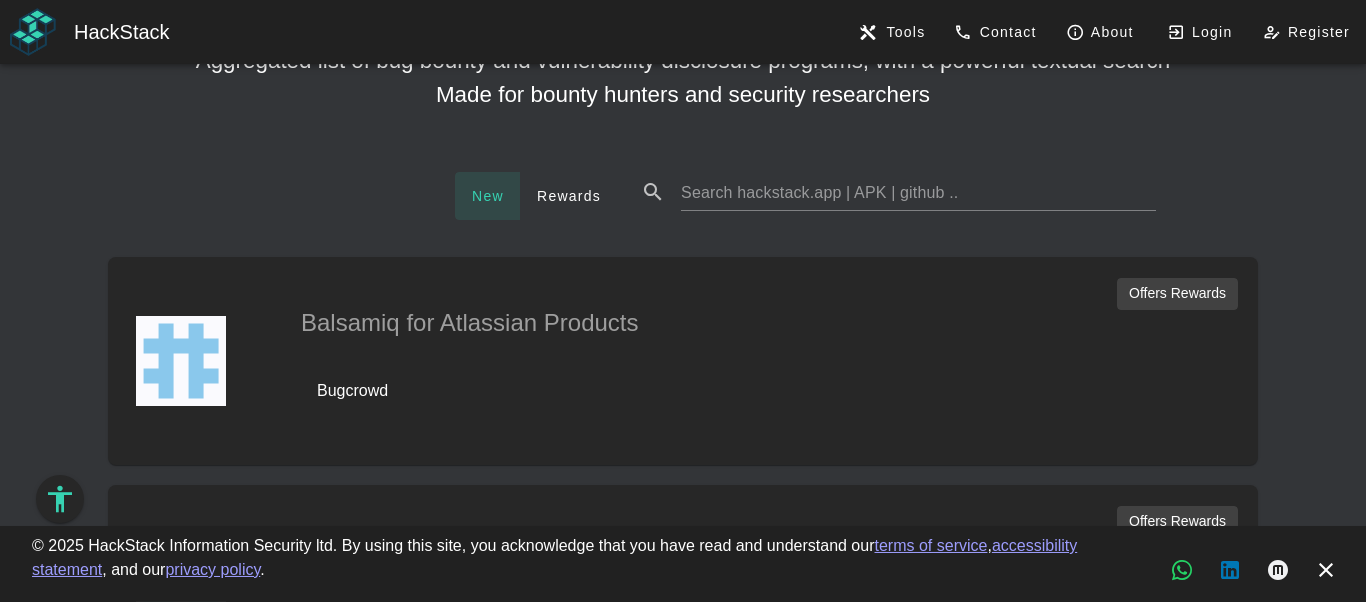scroll, scrollTop: 228, scrollLeft: 0, axis: vertical 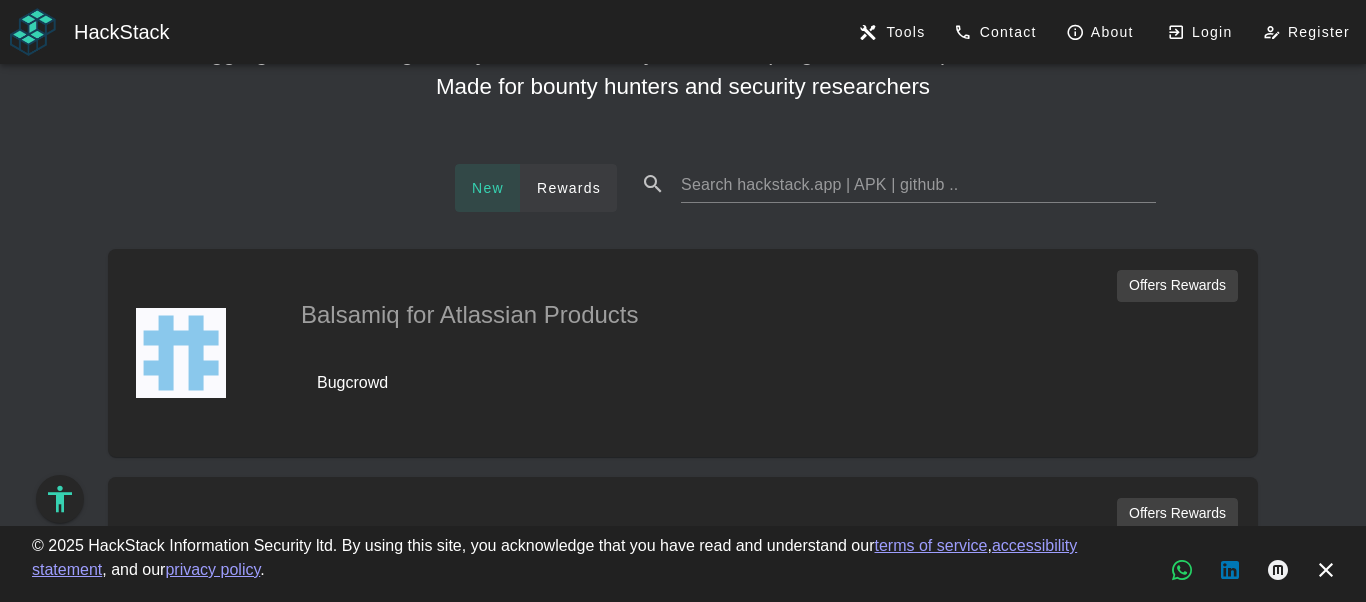 click on "Rewards" 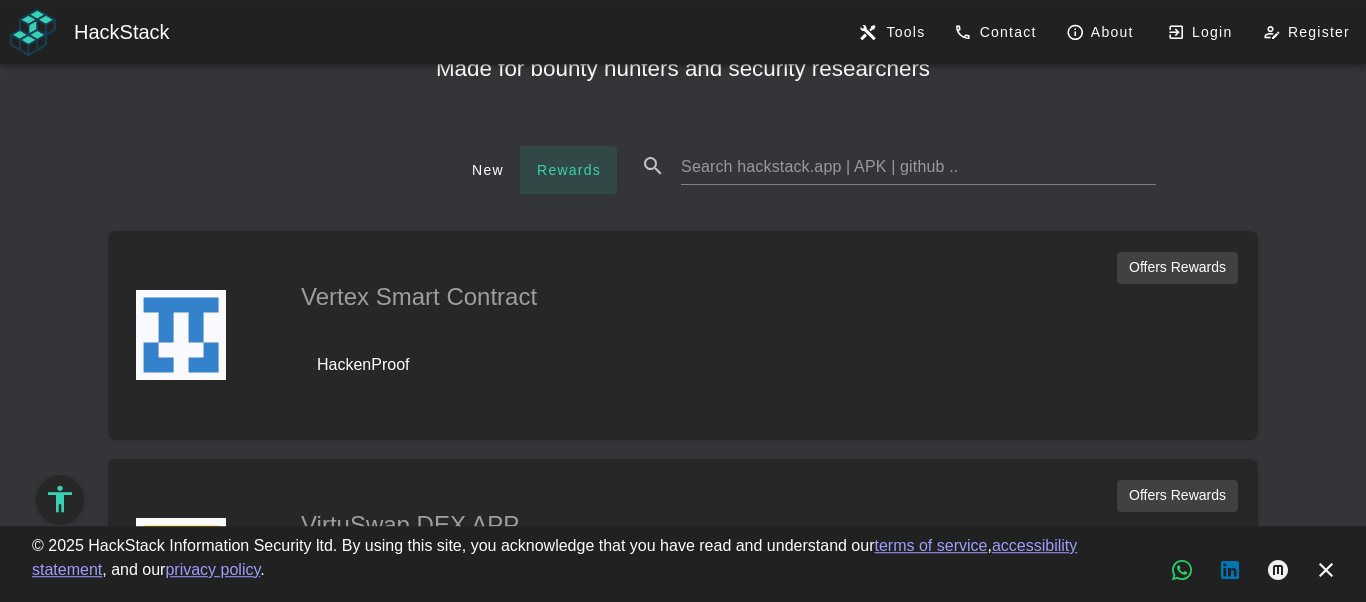 scroll, scrollTop: 114, scrollLeft: 0, axis: vertical 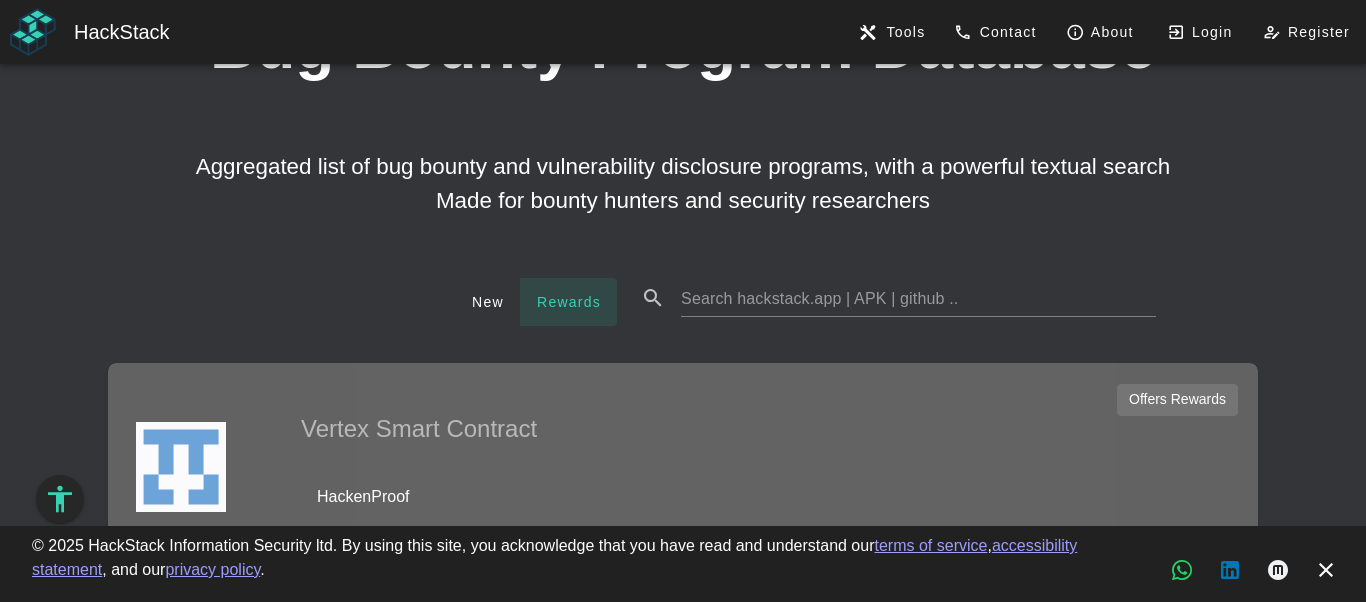 click on "HackenProof" at bounding box center (627, 497) 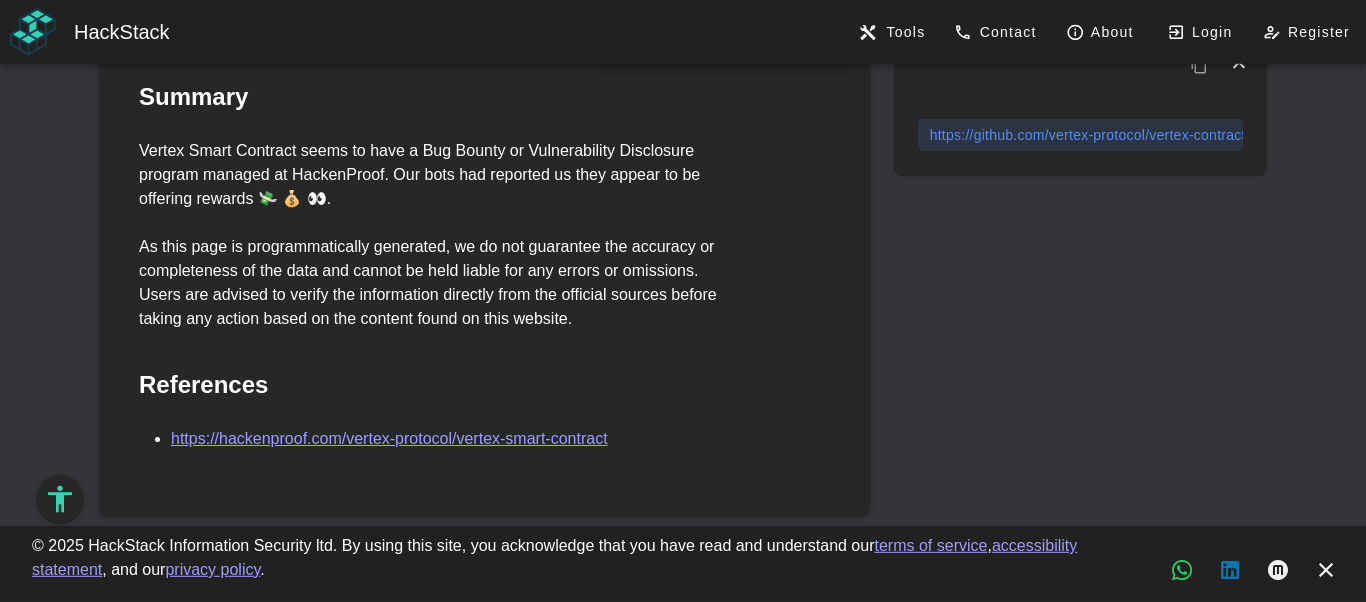 scroll, scrollTop: 114, scrollLeft: 0, axis: vertical 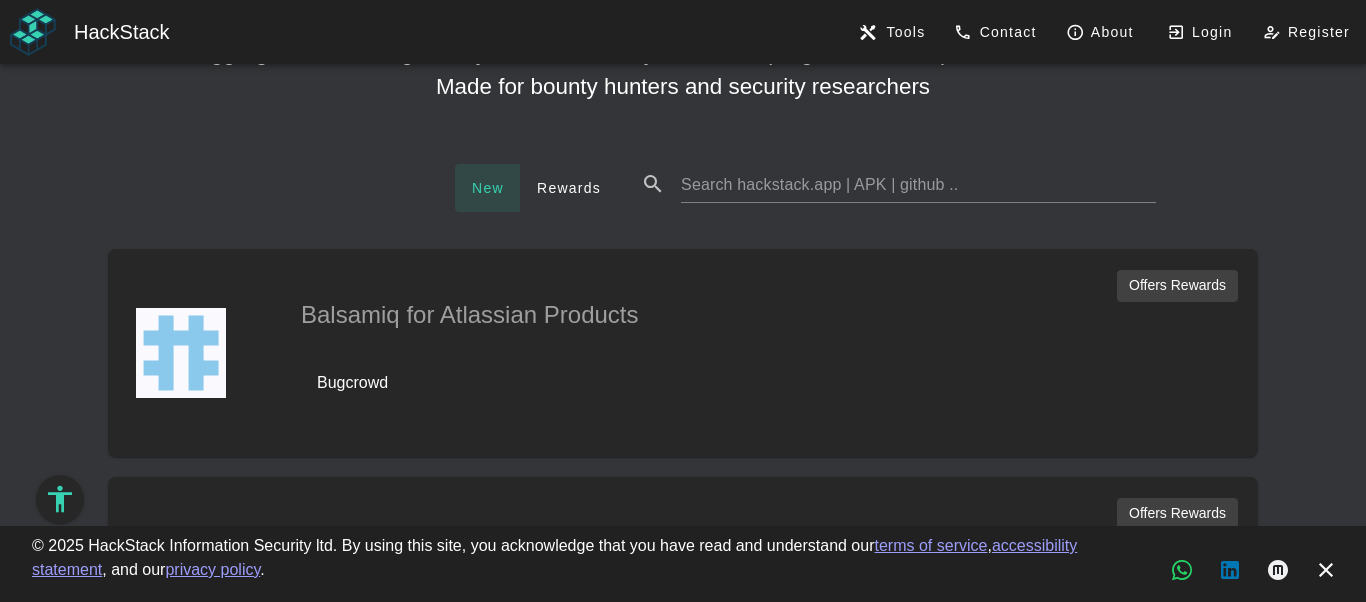 click 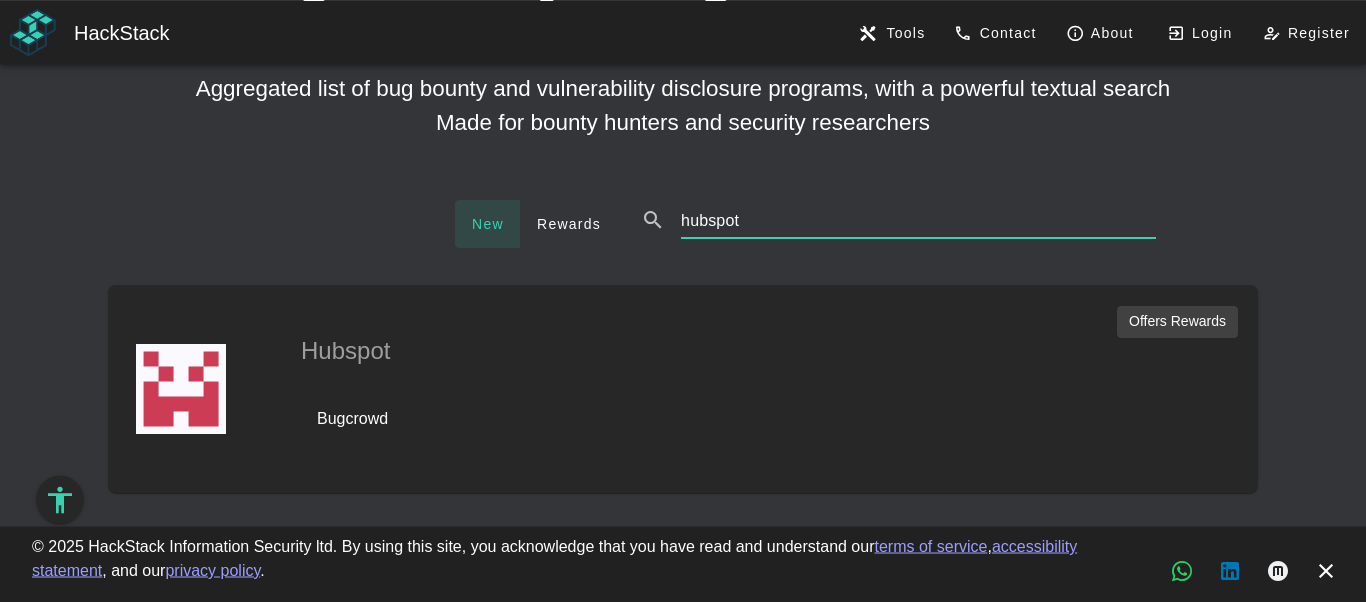 scroll, scrollTop: 243, scrollLeft: 0, axis: vertical 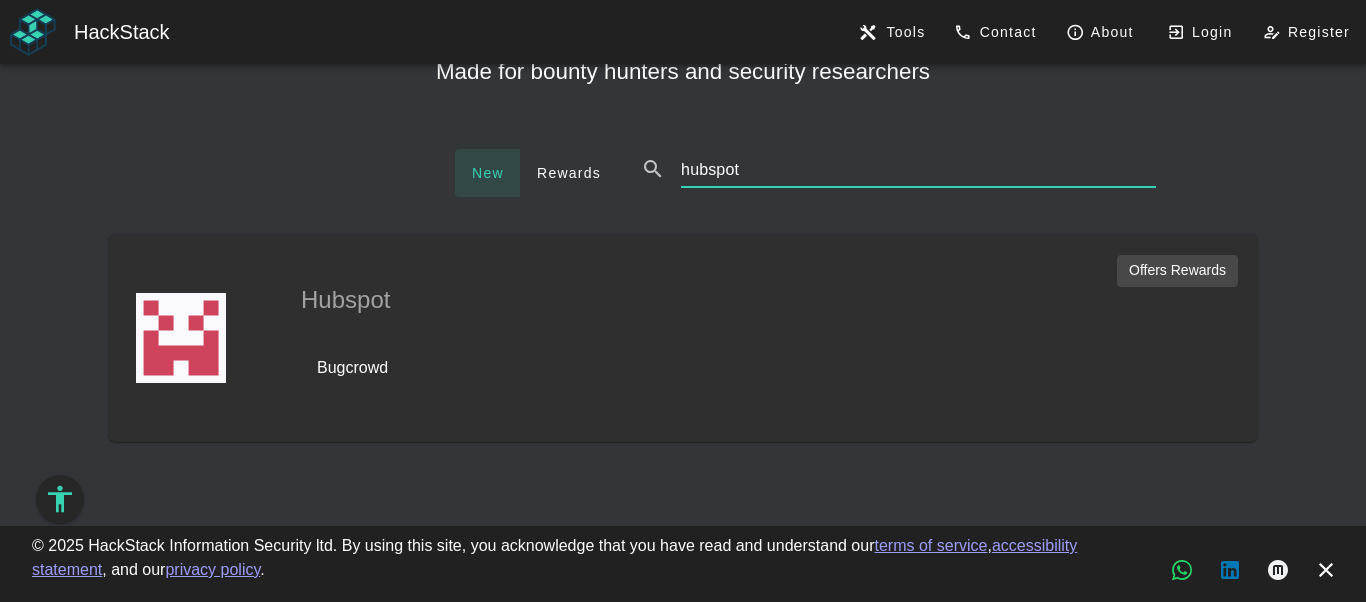 type on "hubspot" 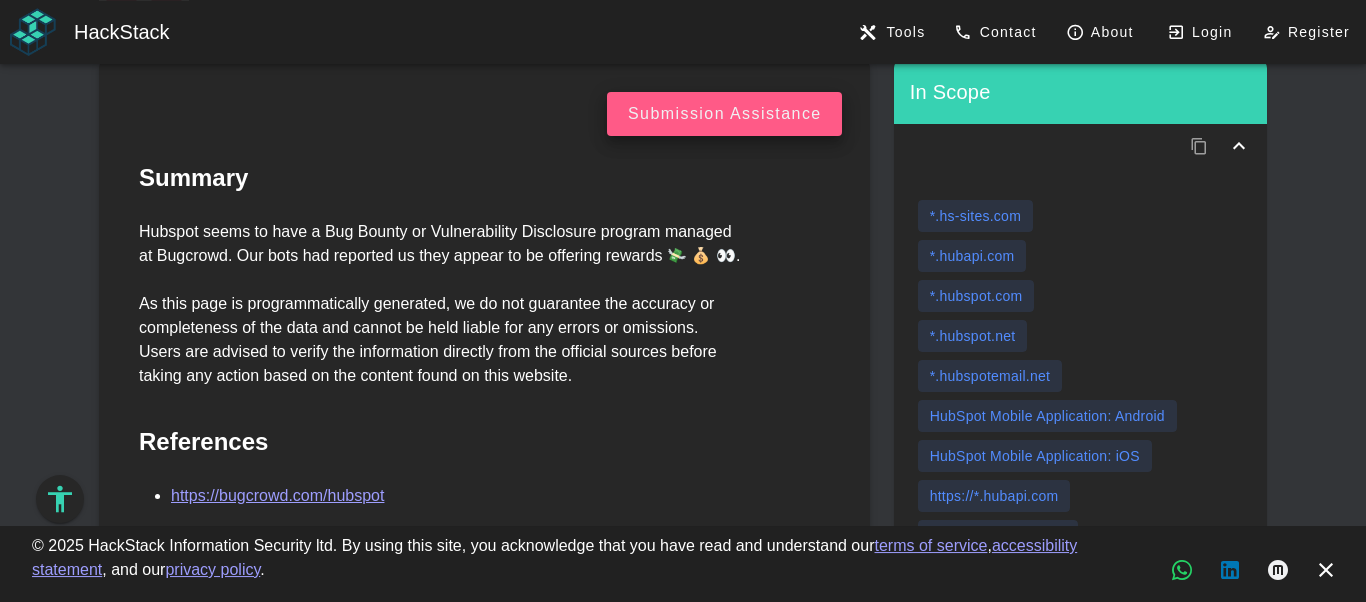 scroll, scrollTop: 342, scrollLeft: 0, axis: vertical 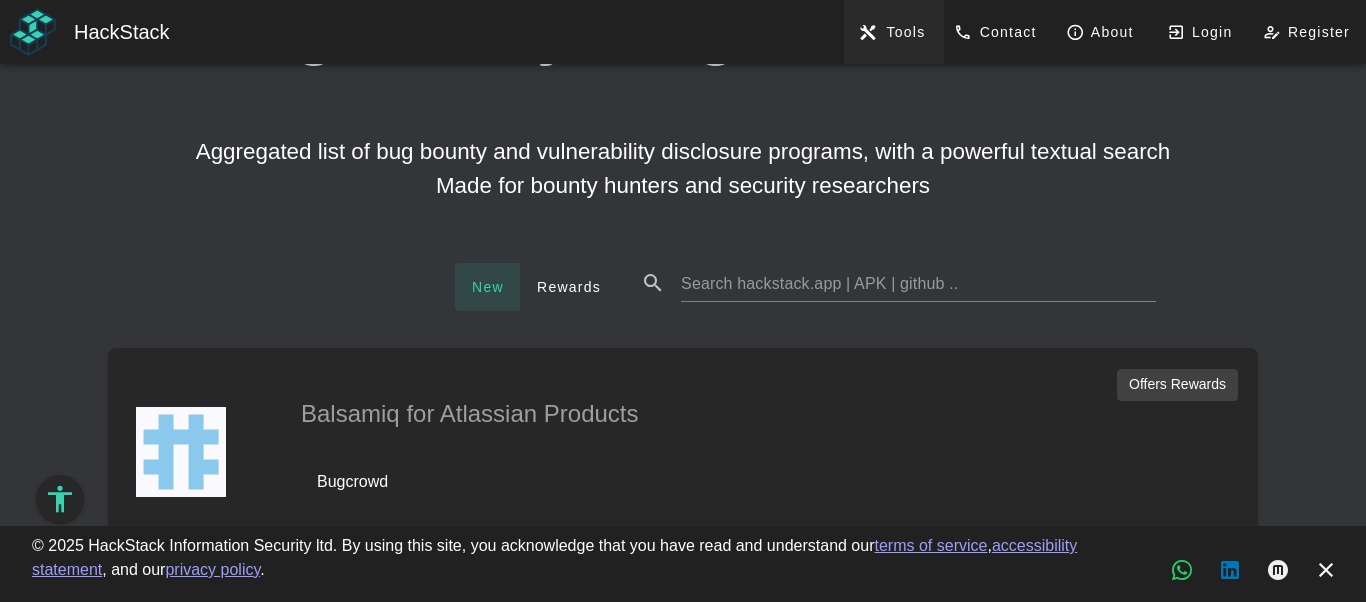 click on "Tools" at bounding box center [894, 32] 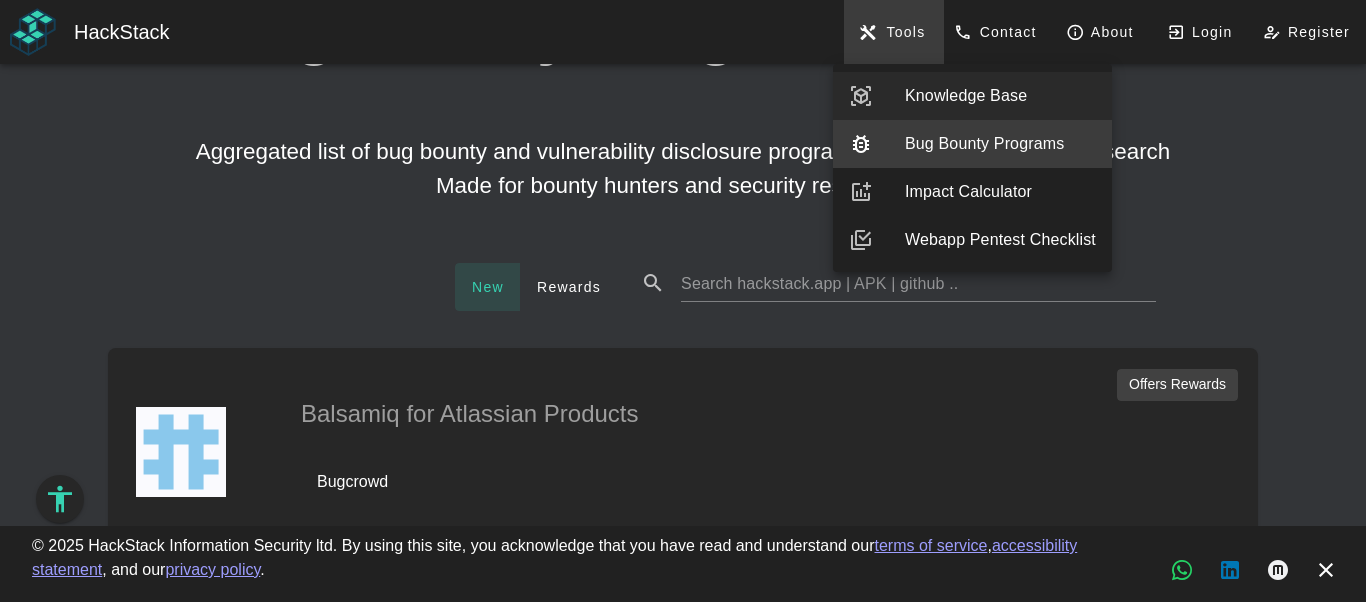 click on "Knowledge Base" 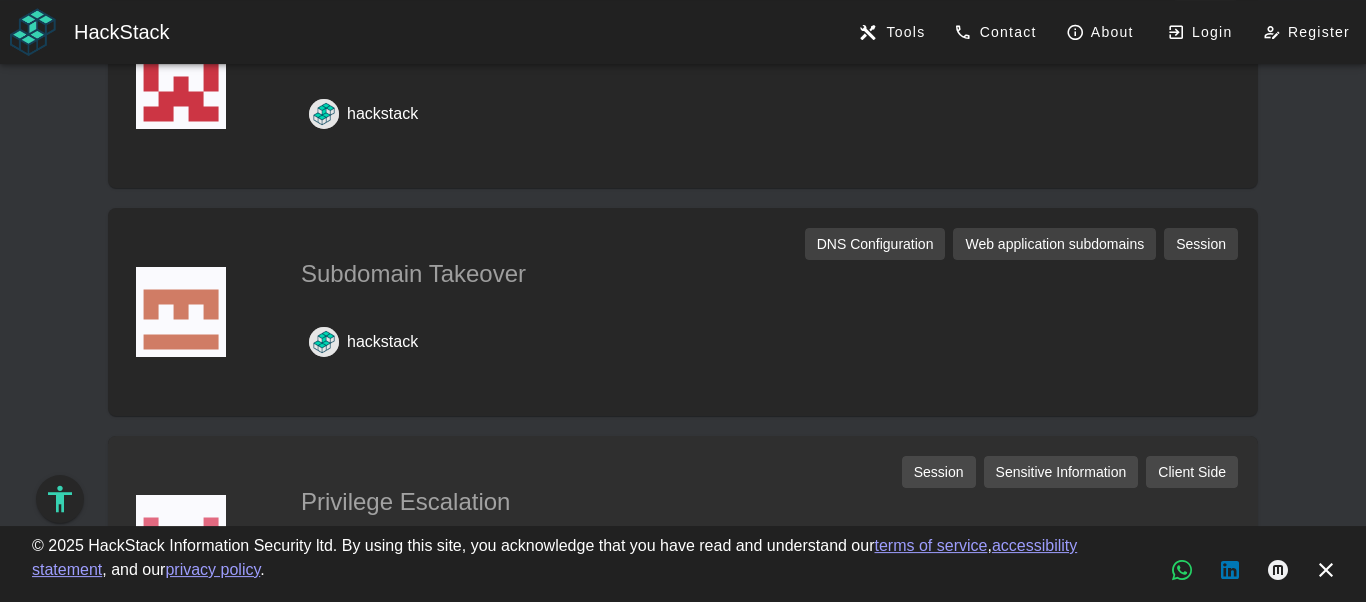 scroll, scrollTop: 684, scrollLeft: 0, axis: vertical 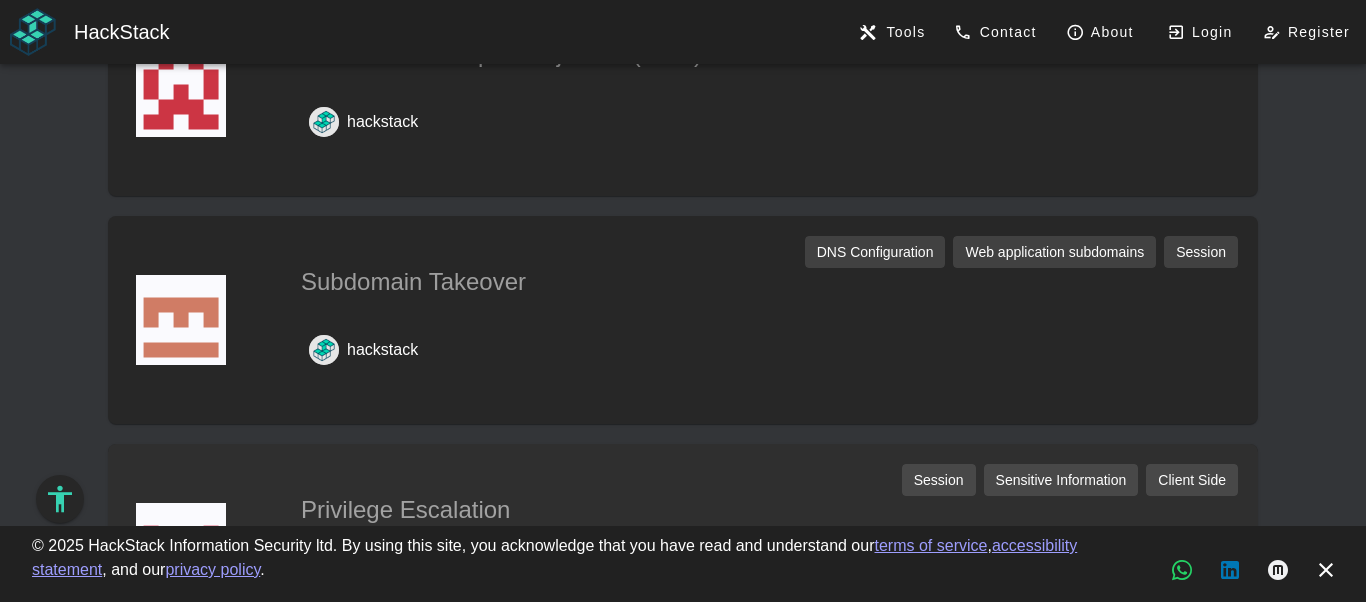 click on "Subdomain Takeover" at bounding box center (627, 282) 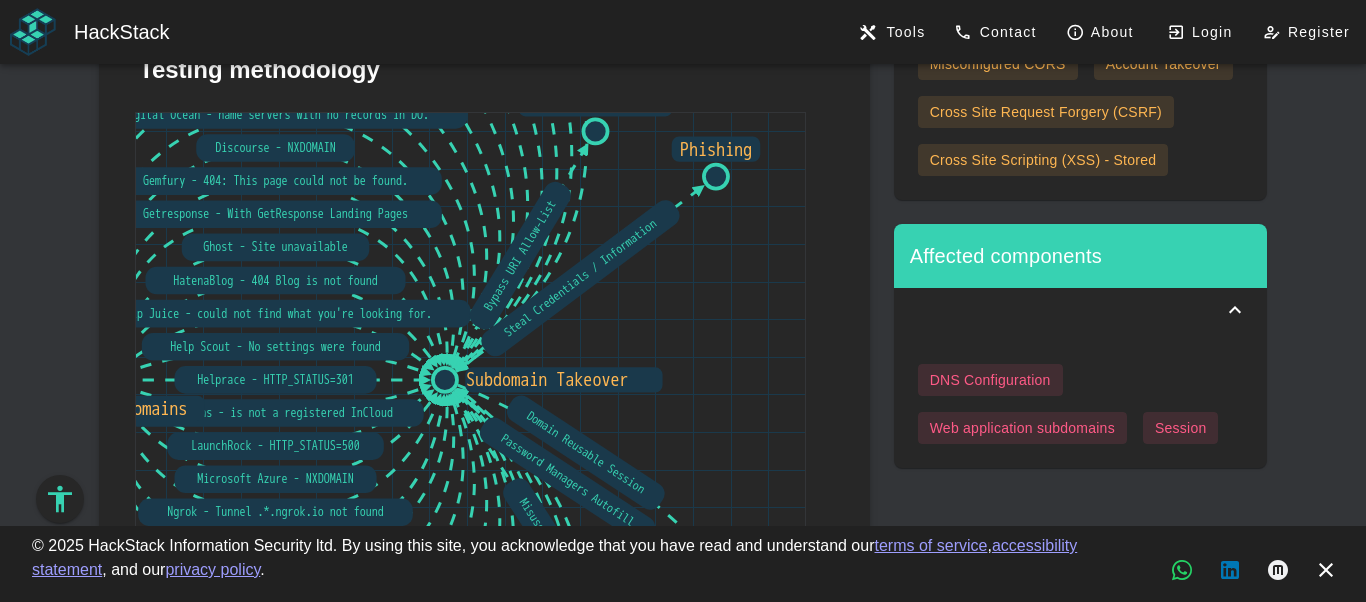 scroll, scrollTop: 0, scrollLeft: 0, axis: both 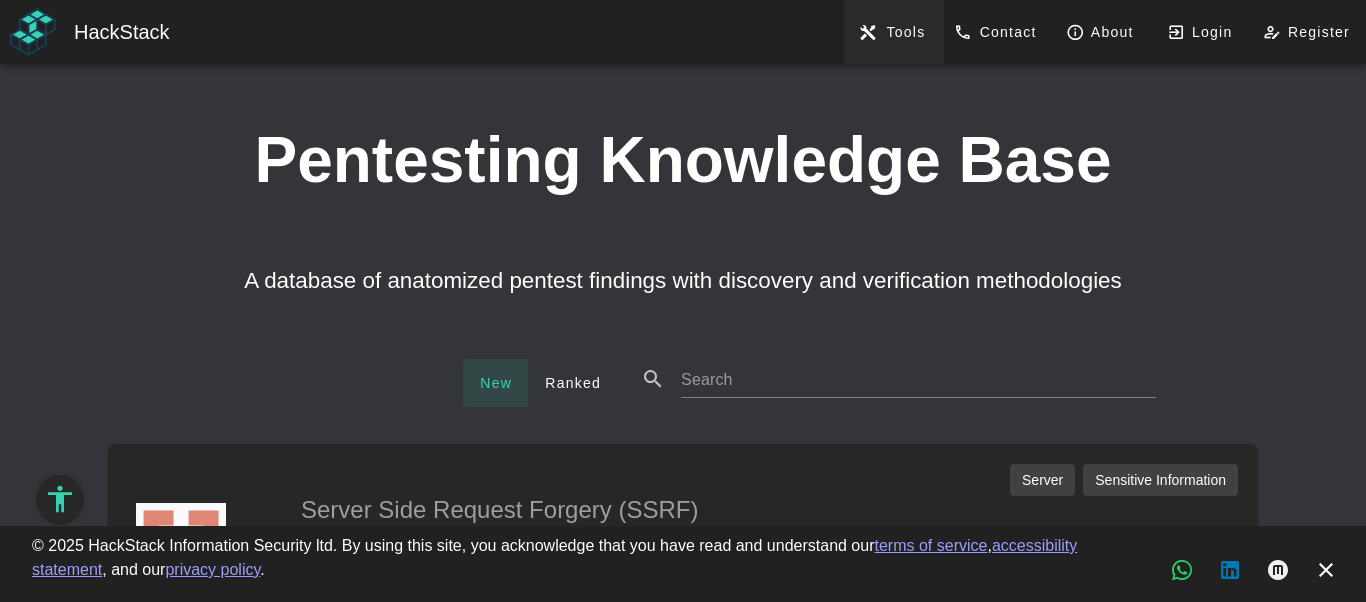 click on "Tools" at bounding box center [905, 32] 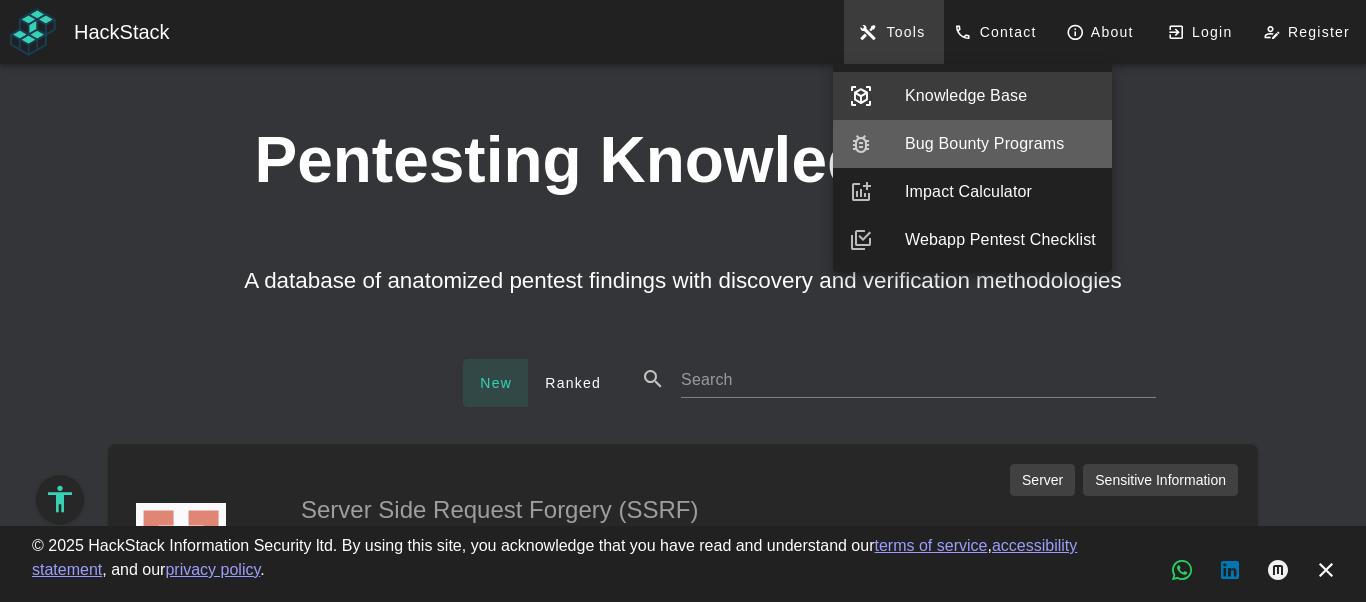 click on "Bug Bounty Programs" at bounding box center [1000, 144] 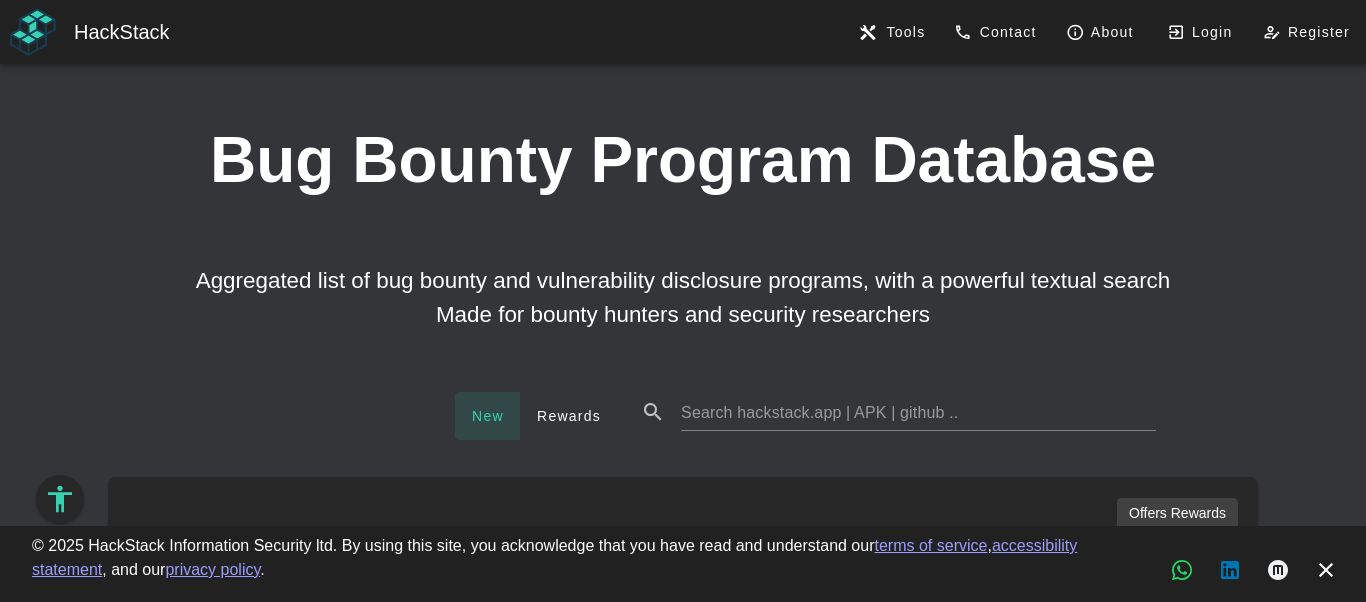 click 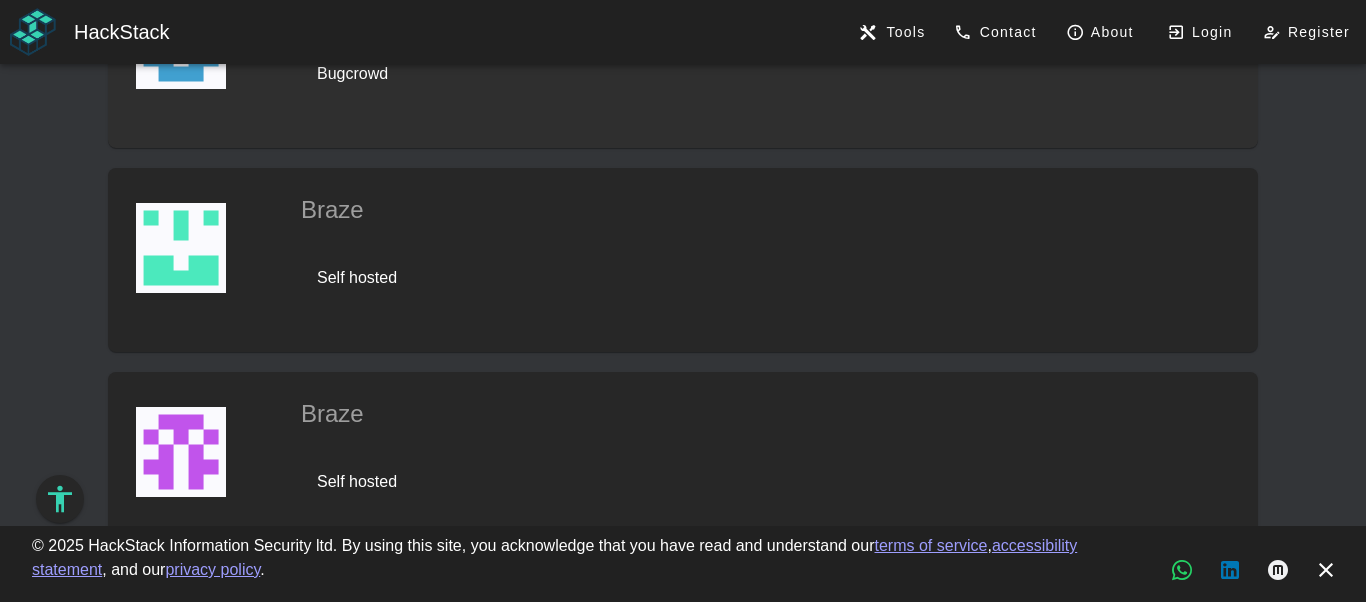 scroll, scrollTop: 195, scrollLeft: 0, axis: vertical 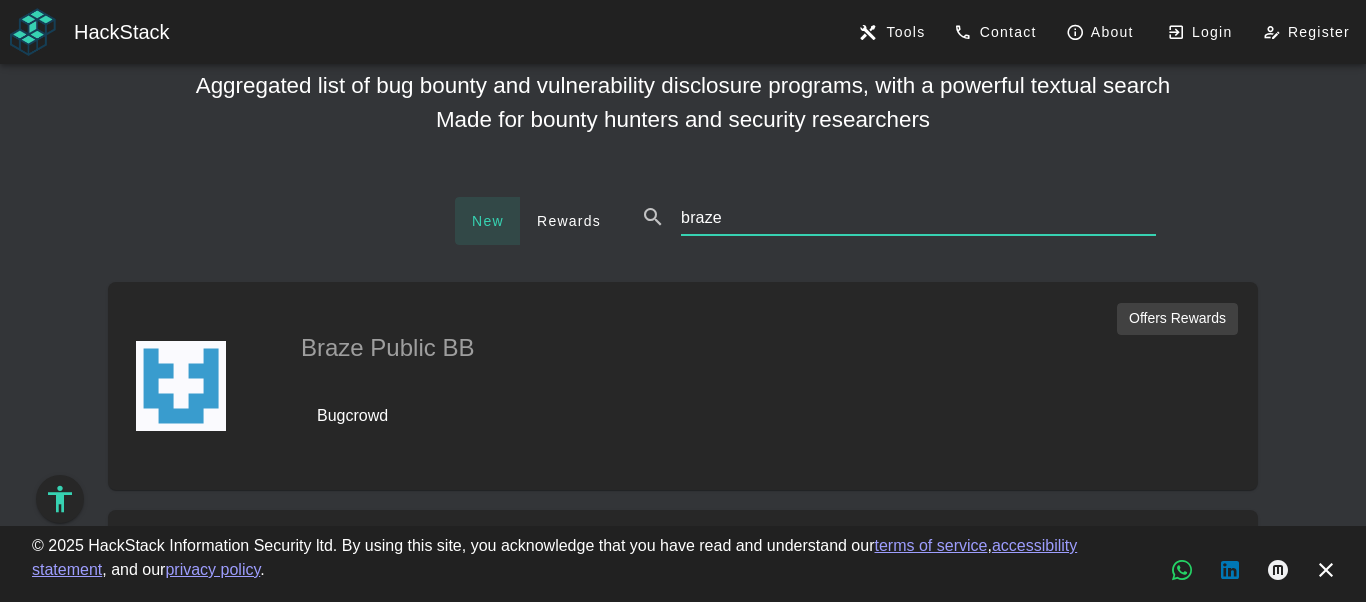 click on "braze" 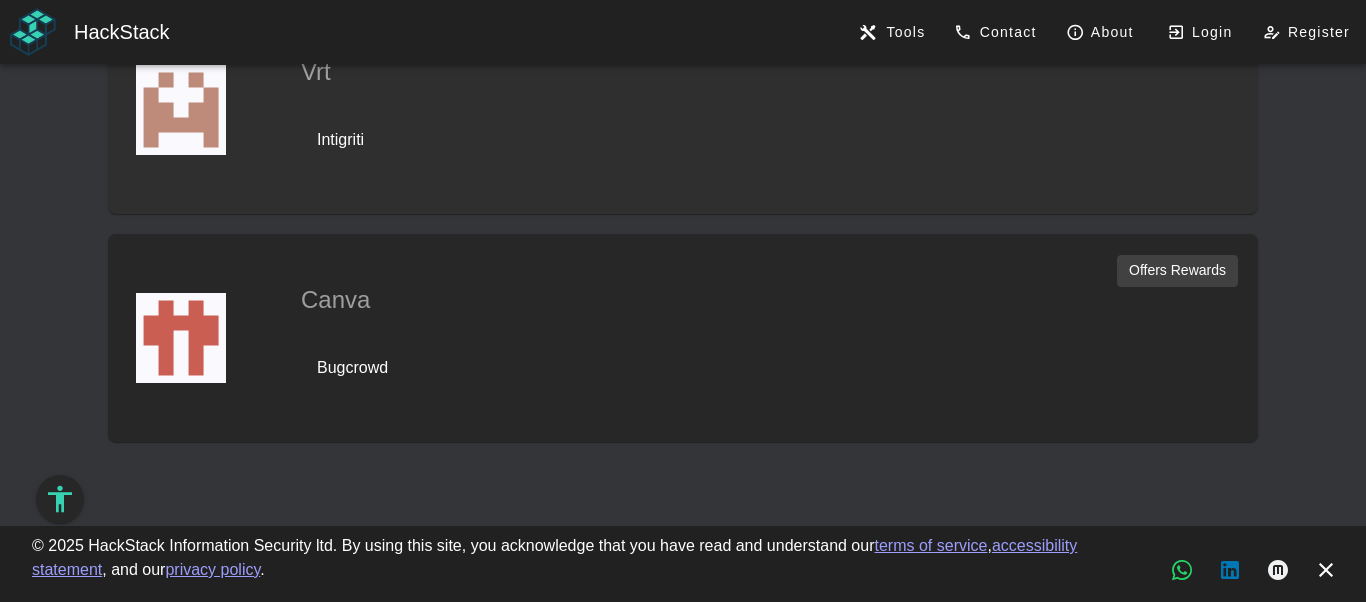 scroll, scrollTop: 357, scrollLeft: 0, axis: vertical 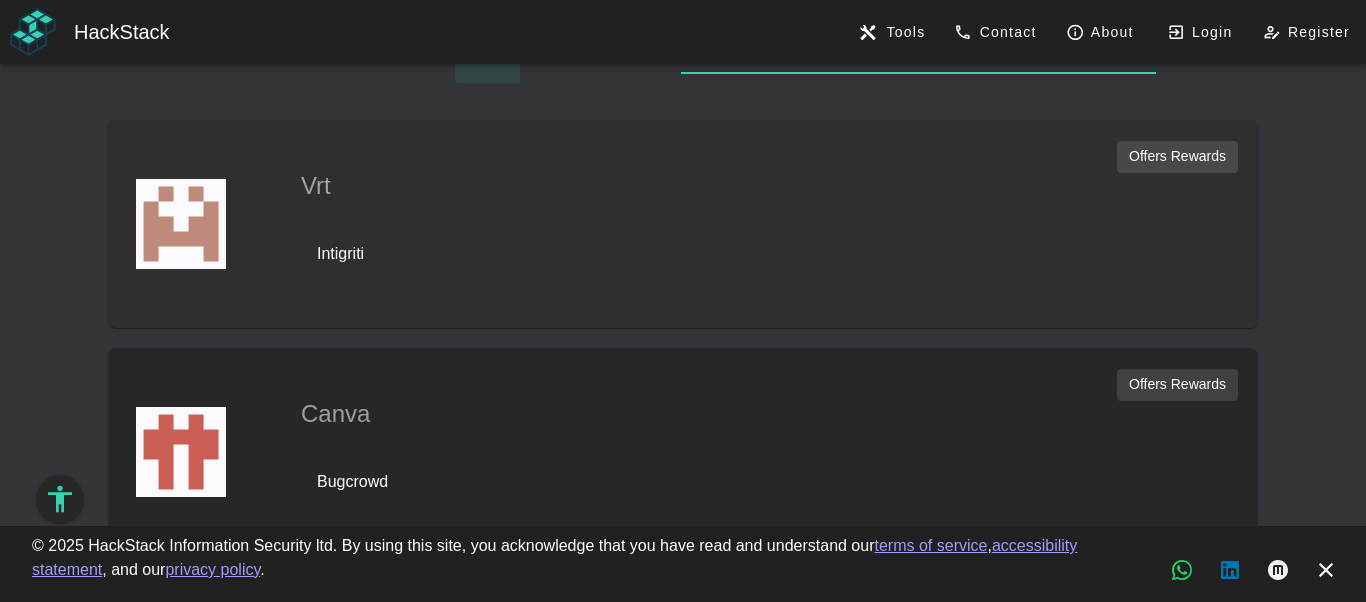 type on "canva" 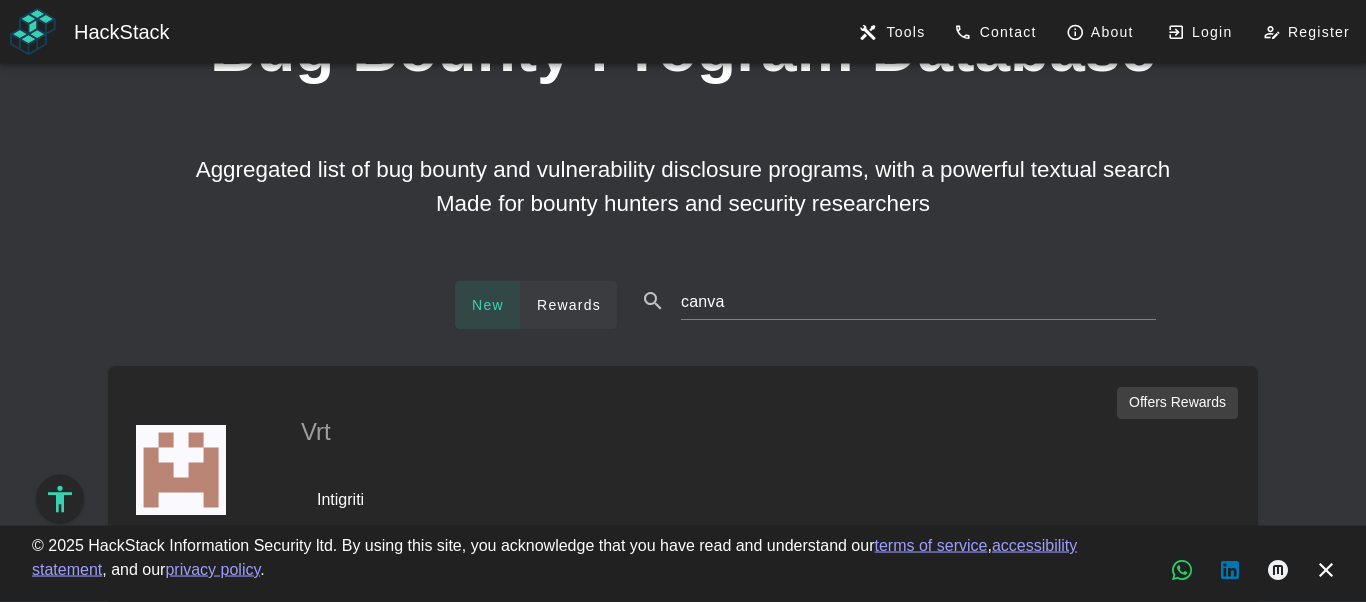 scroll, scrollTop: 127, scrollLeft: 0, axis: vertical 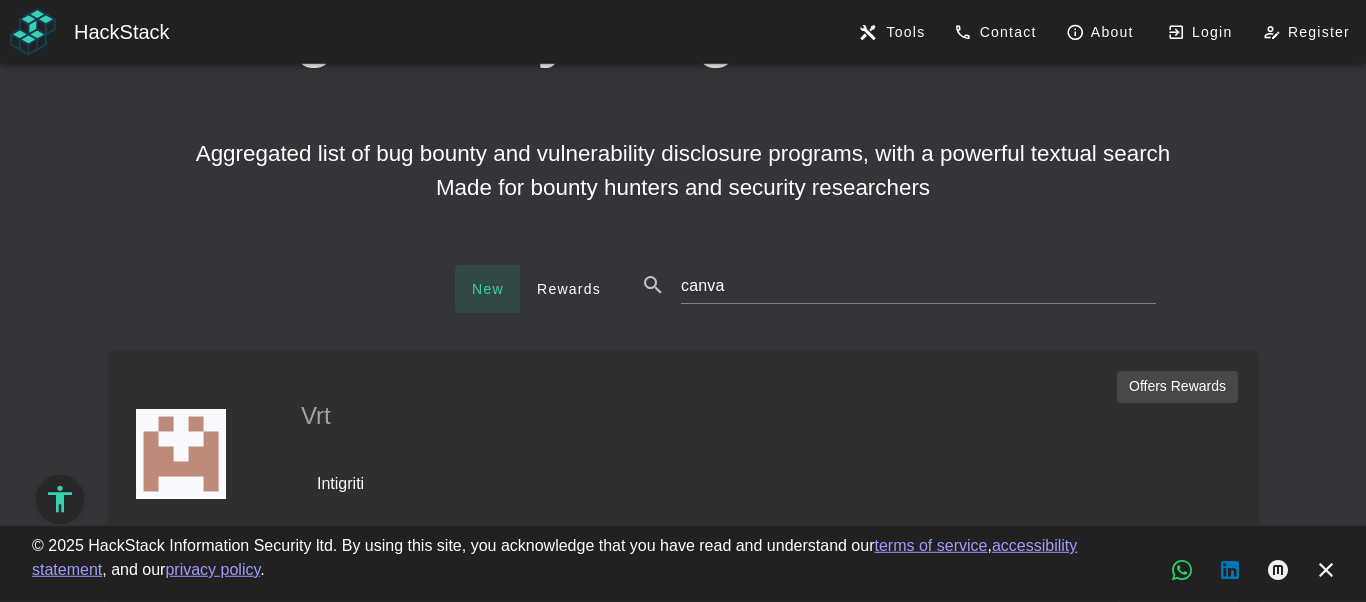 click on "Vrt" at bounding box center (627, 416) 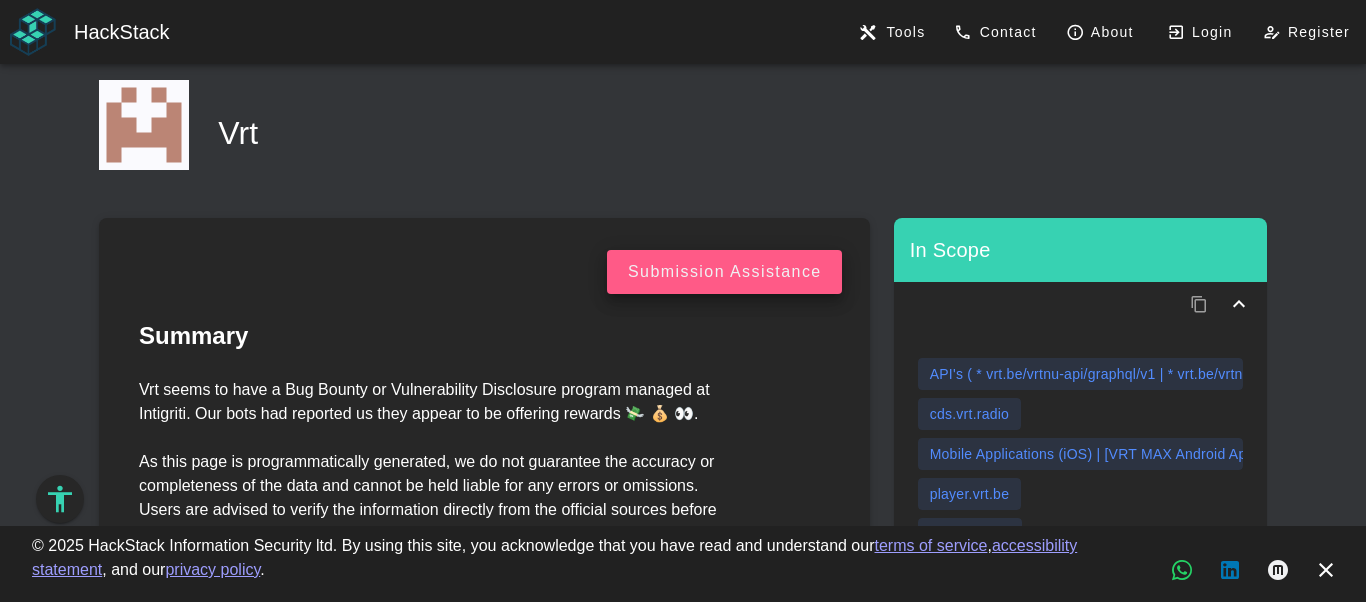 scroll, scrollTop: 570, scrollLeft: 0, axis: vertical 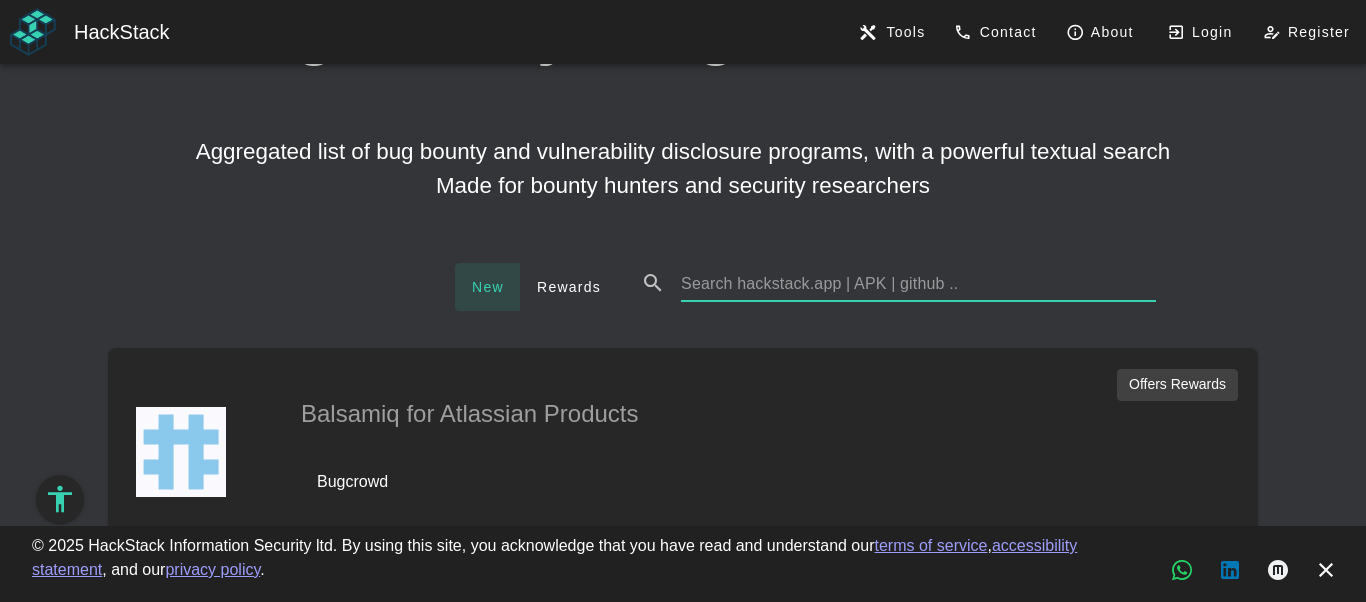 click 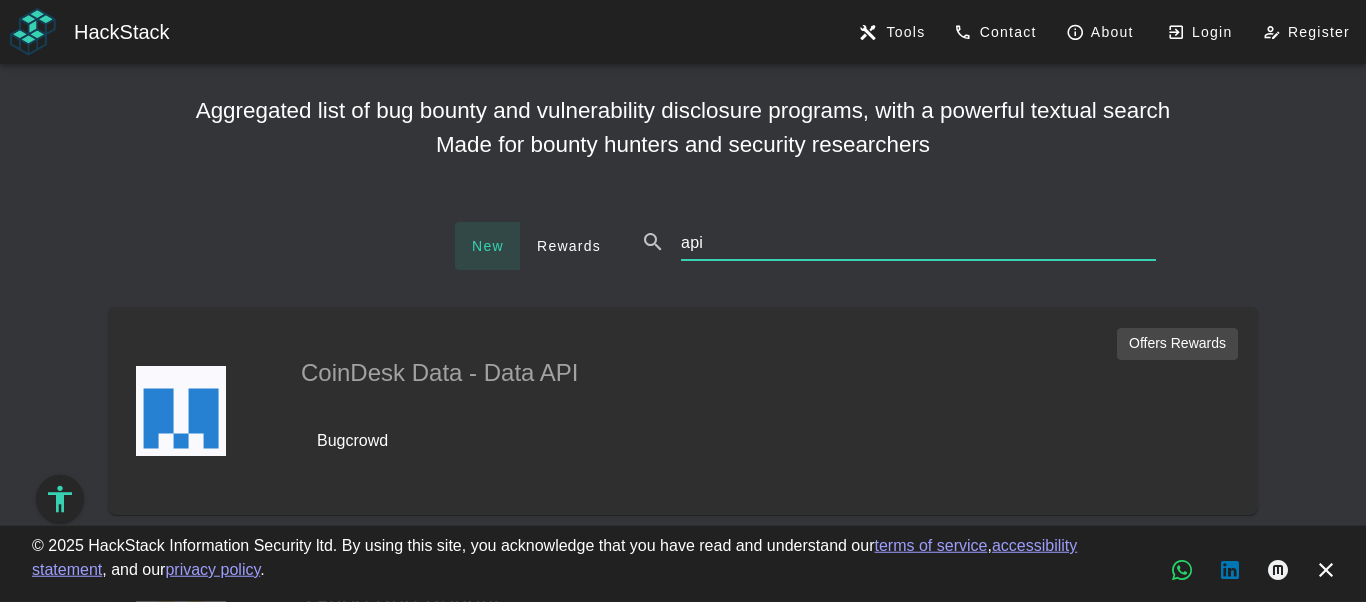 scroll, scrollTop: 228, scrollLeft: 0, axis: vertical 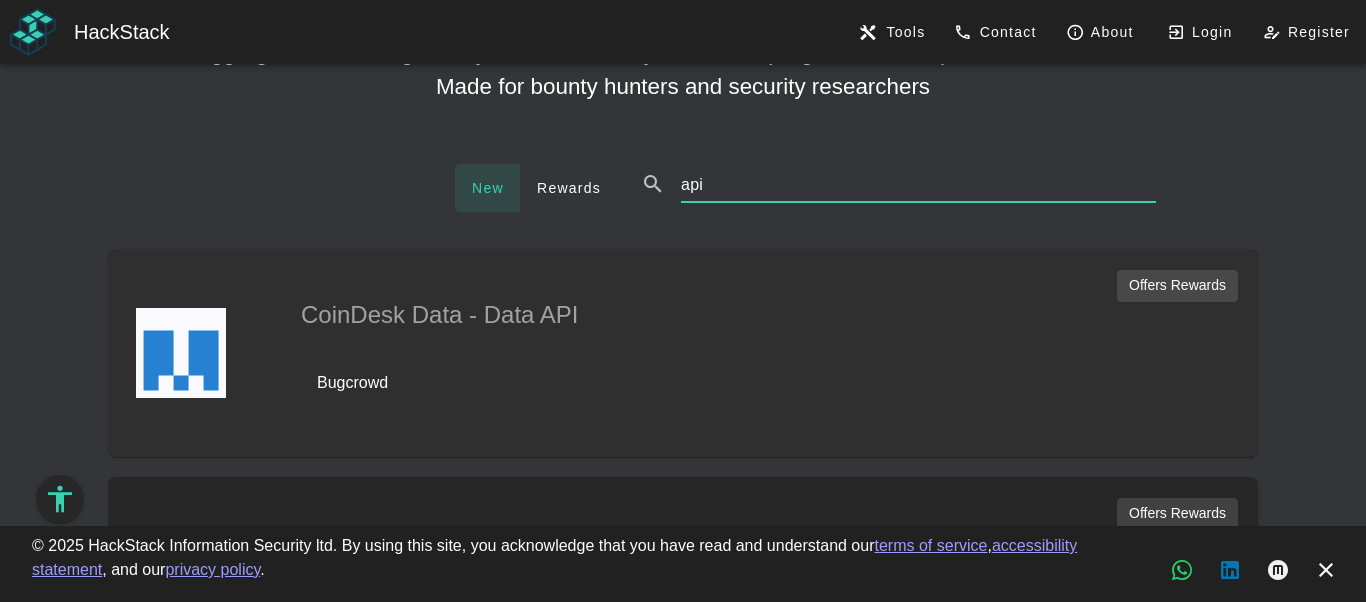 type on "api" 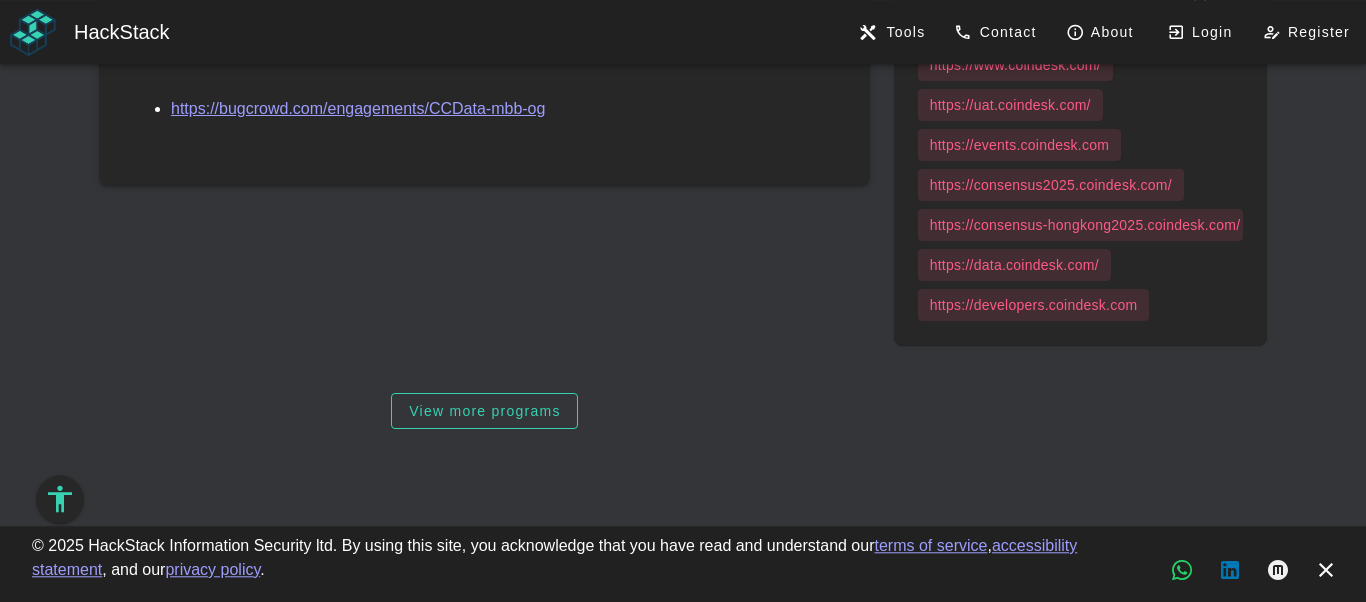 scroll, scrollTop: 600, scrollLeft: 0, axis: vertical 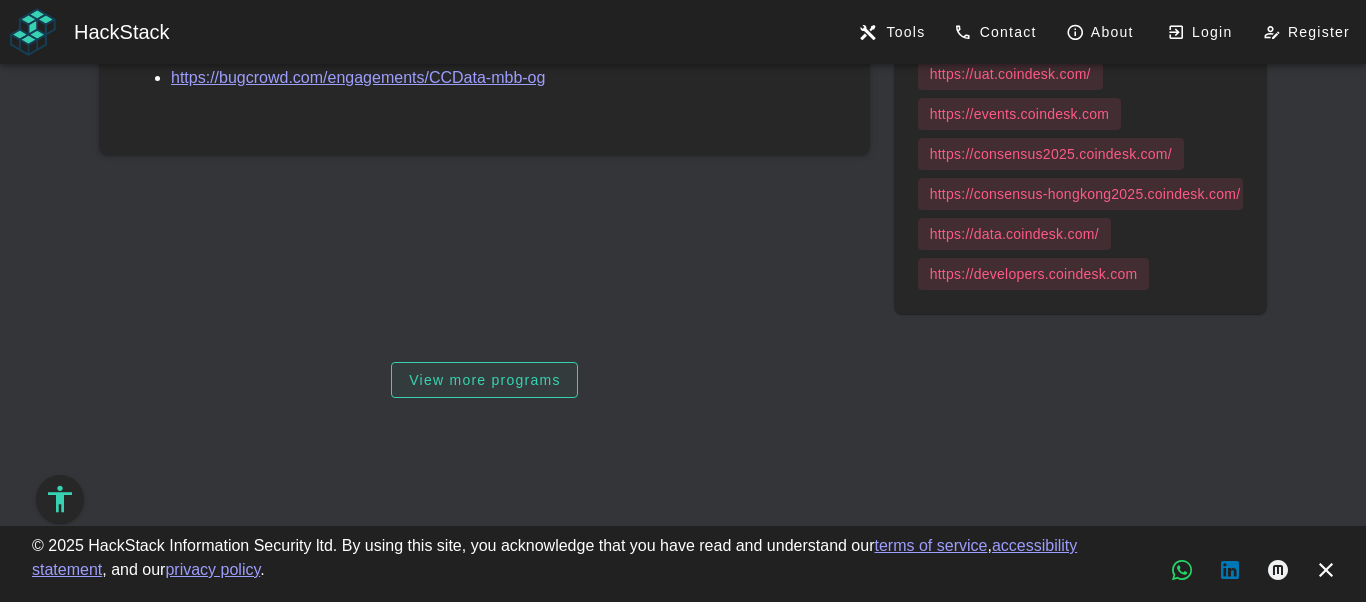 click on "View more programs" 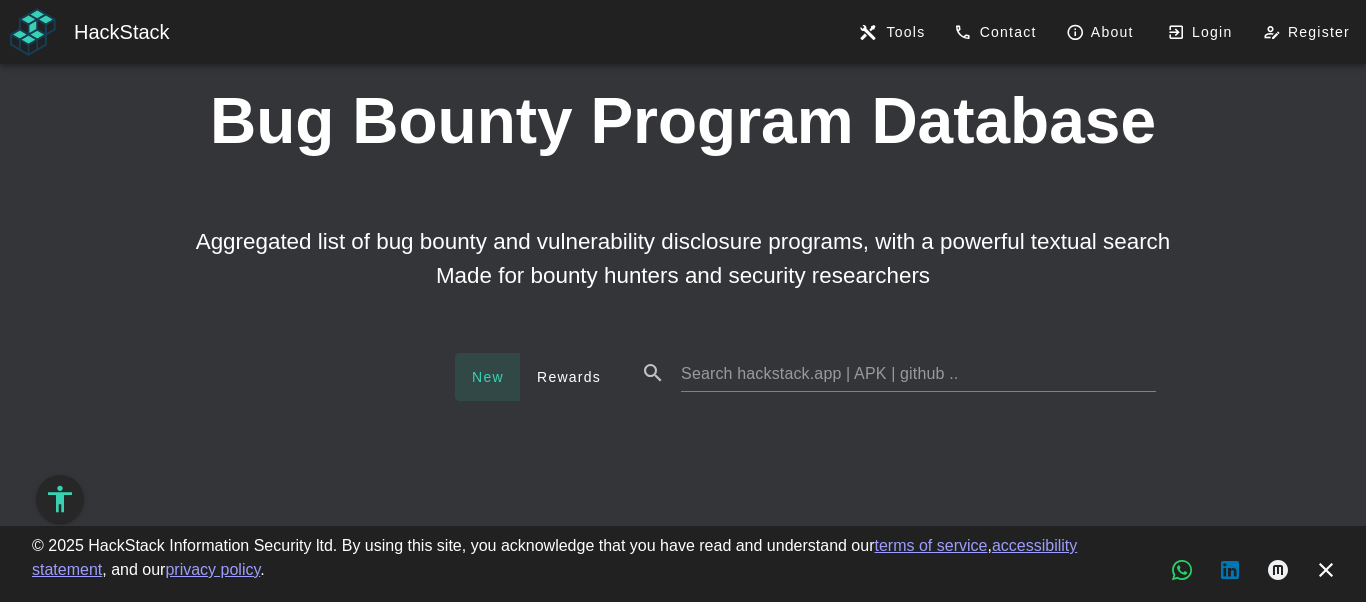 scroll, scrollTop: 0, scrollLeft: 0, axis: both 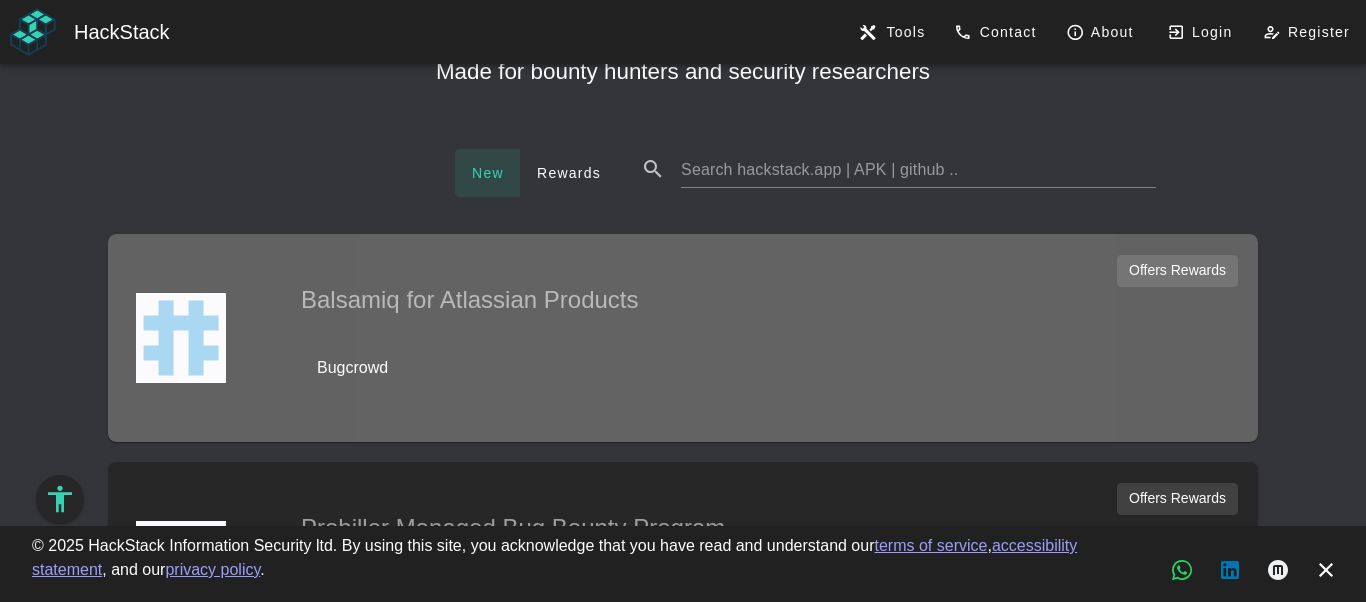 click on "Balsamiq for Atlassian Products" at bounding box center [627, 300] 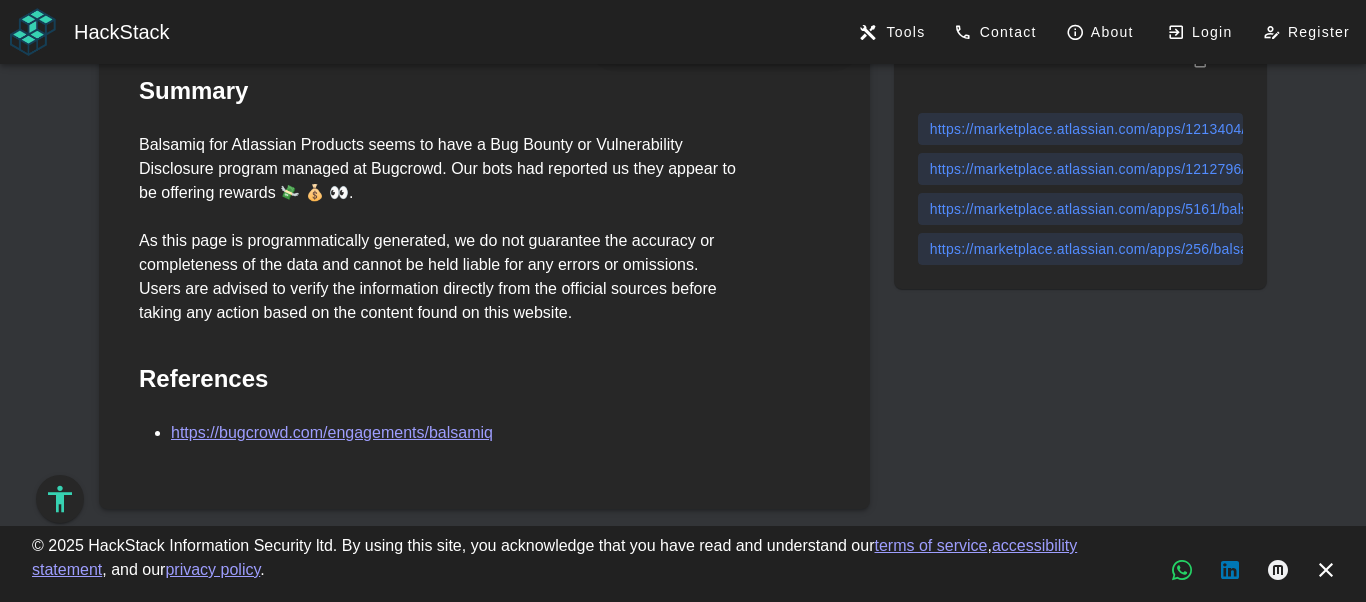scroll, scrollTop: 456, scrollLeft: 0, axis: vertical 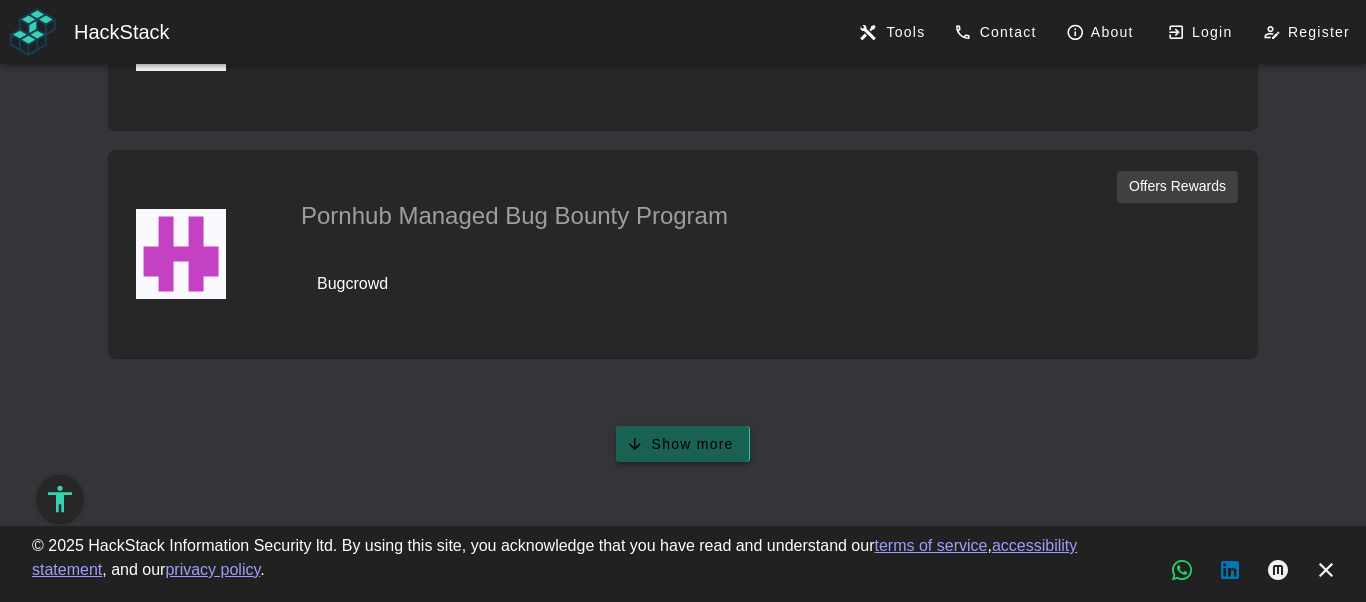 click on "Show more" 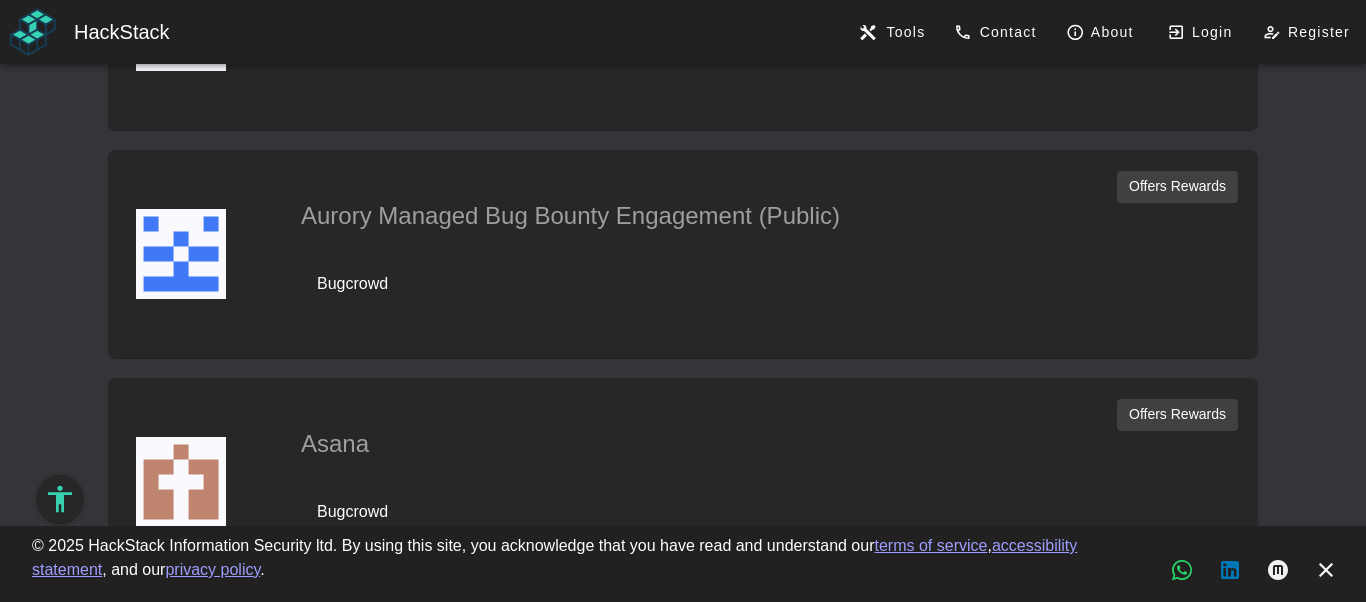 scroll, scrollTop: 2379, scrollLeft: 0, axis: vertical 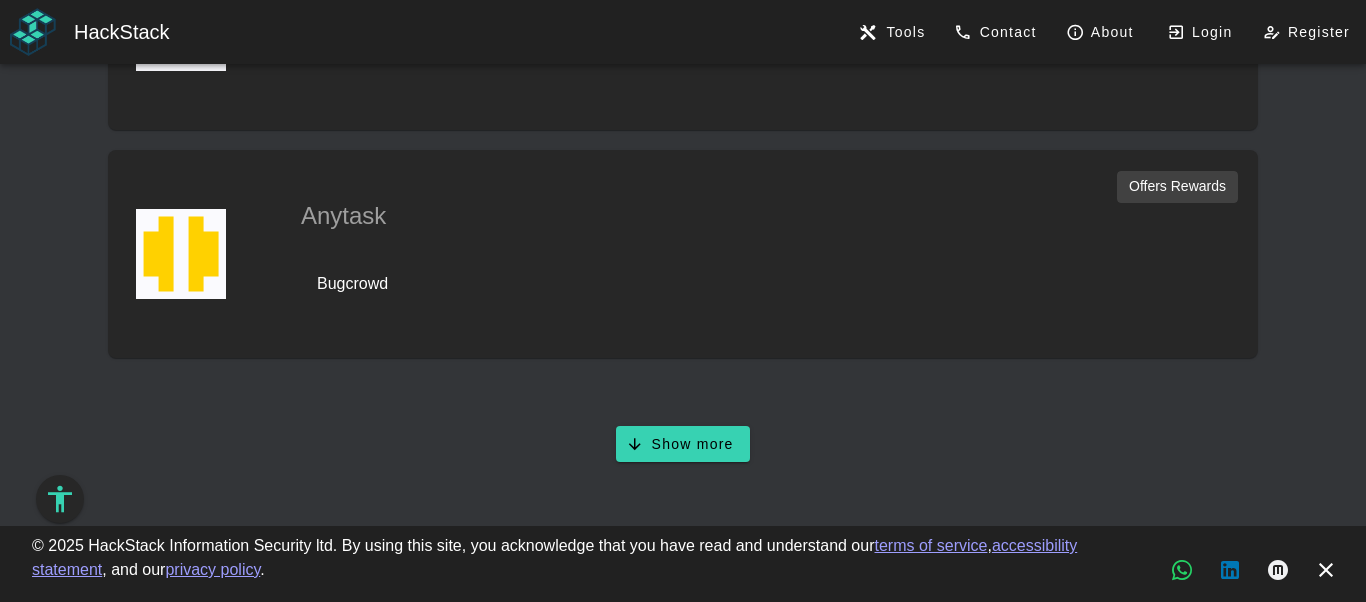 click on "Show more" at bounding box center [683, 444] 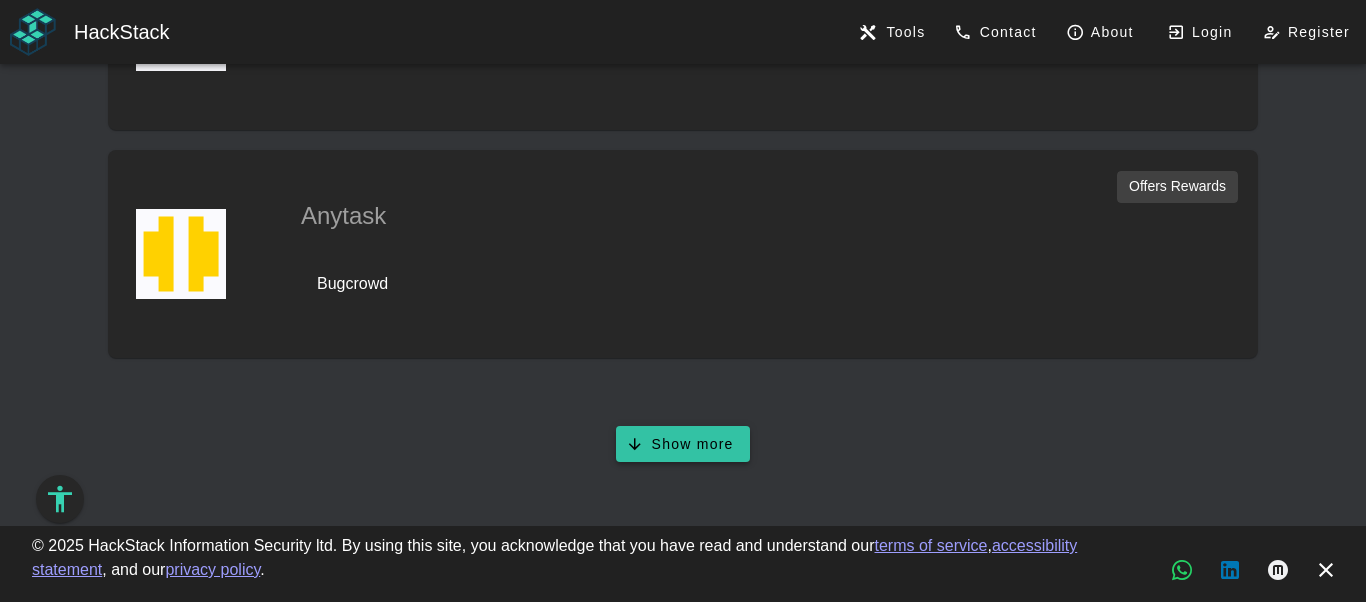 click on "Show more" at bounding box center (682, 444) 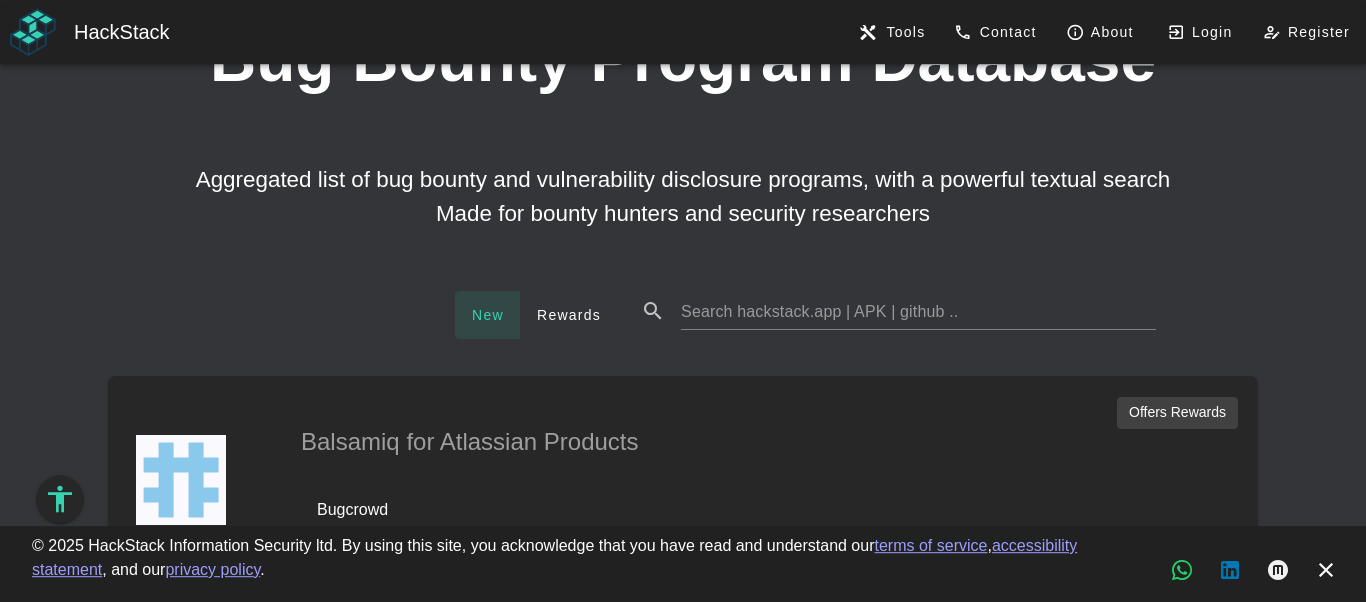 scroll, scrollTop: 99, scrollLeft: 0, axis: vertical 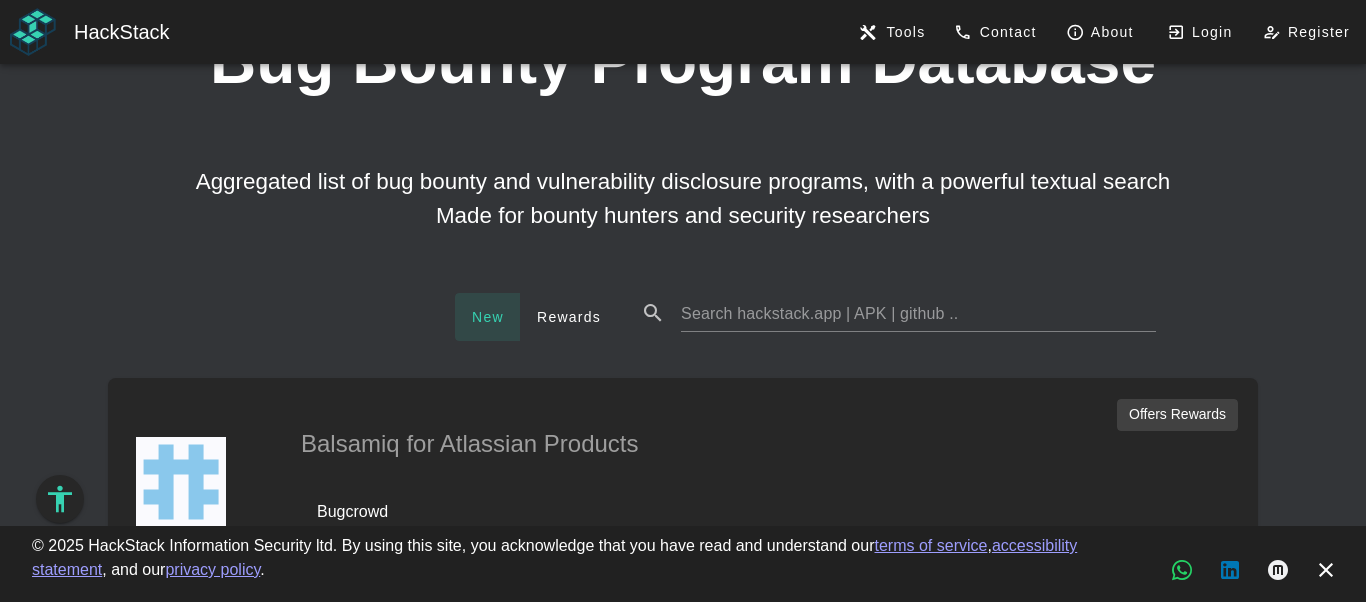 click 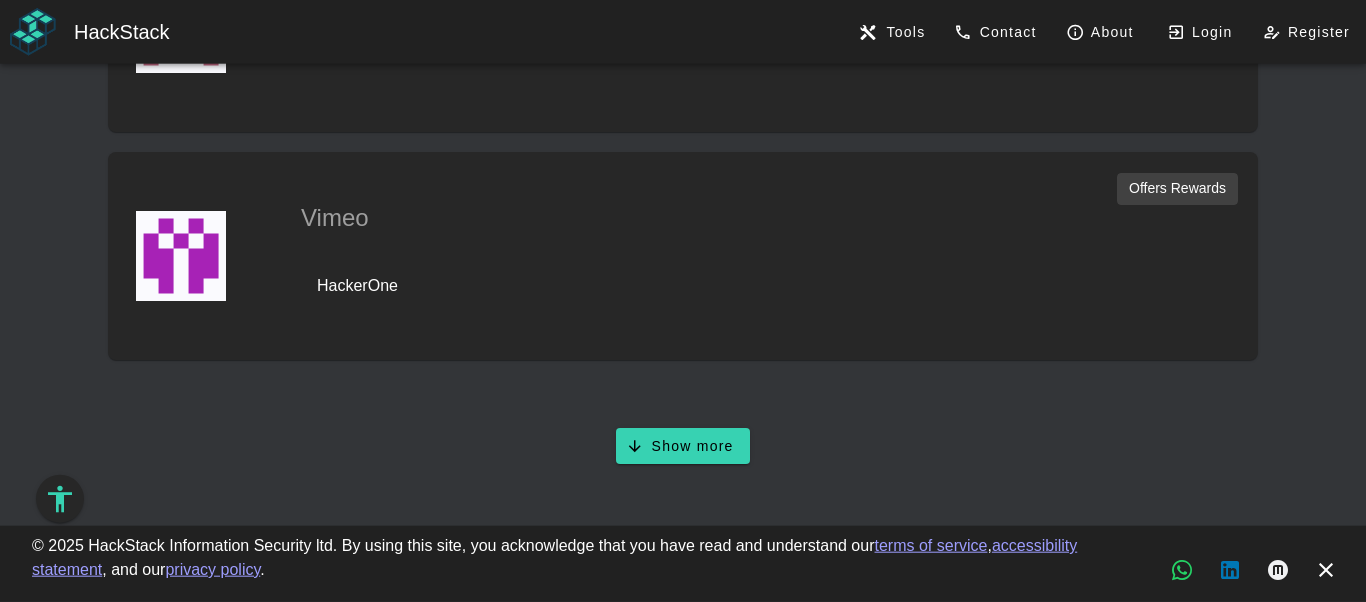scroll, scrollTop: 1215, scrollLeft: 0, axis: vertical 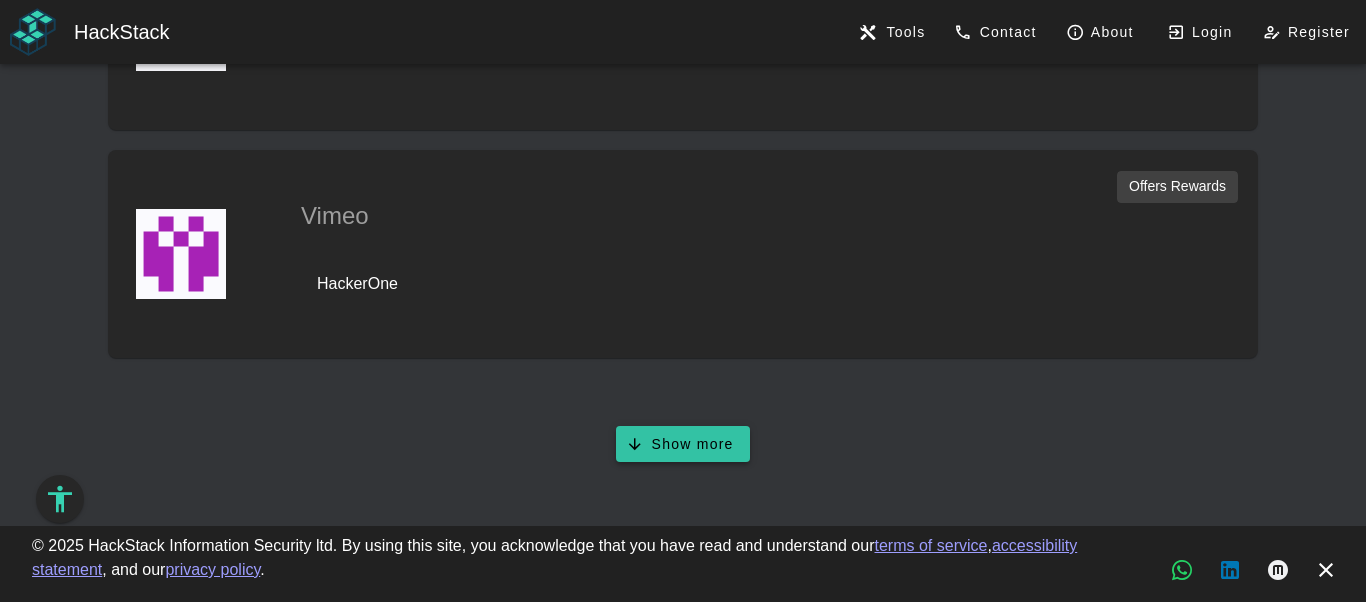 type on "hackerone" 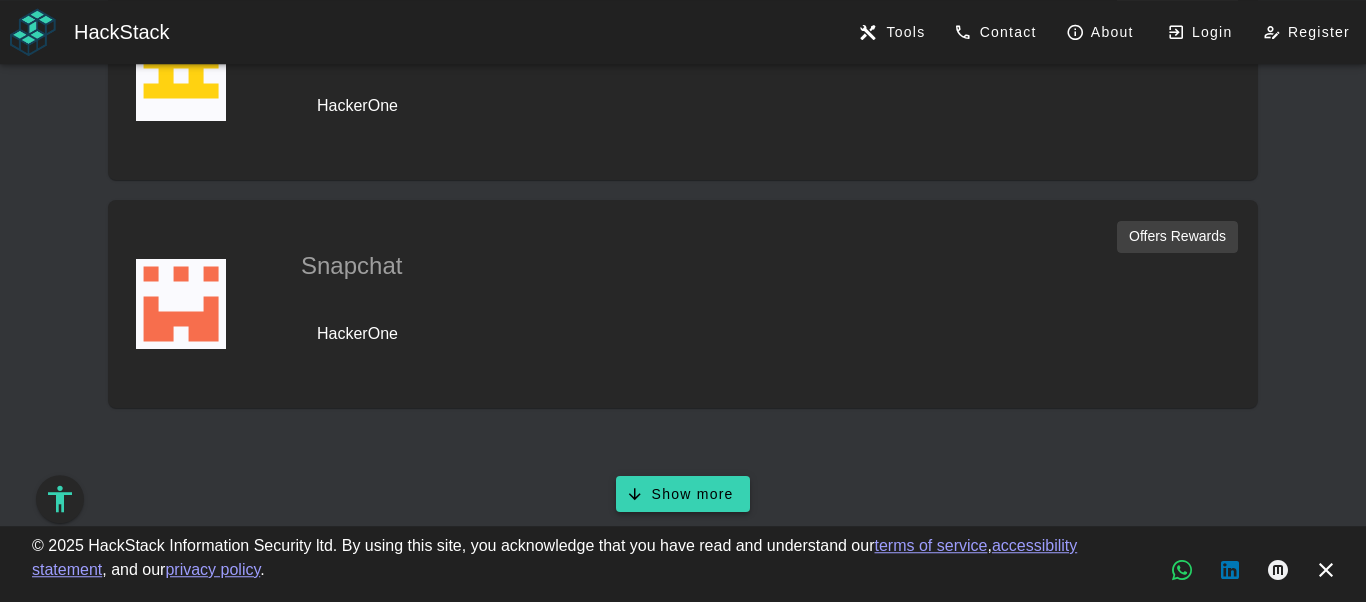 scroll, scrollTop: 2331, scrollLeft: 0, axis: vertical 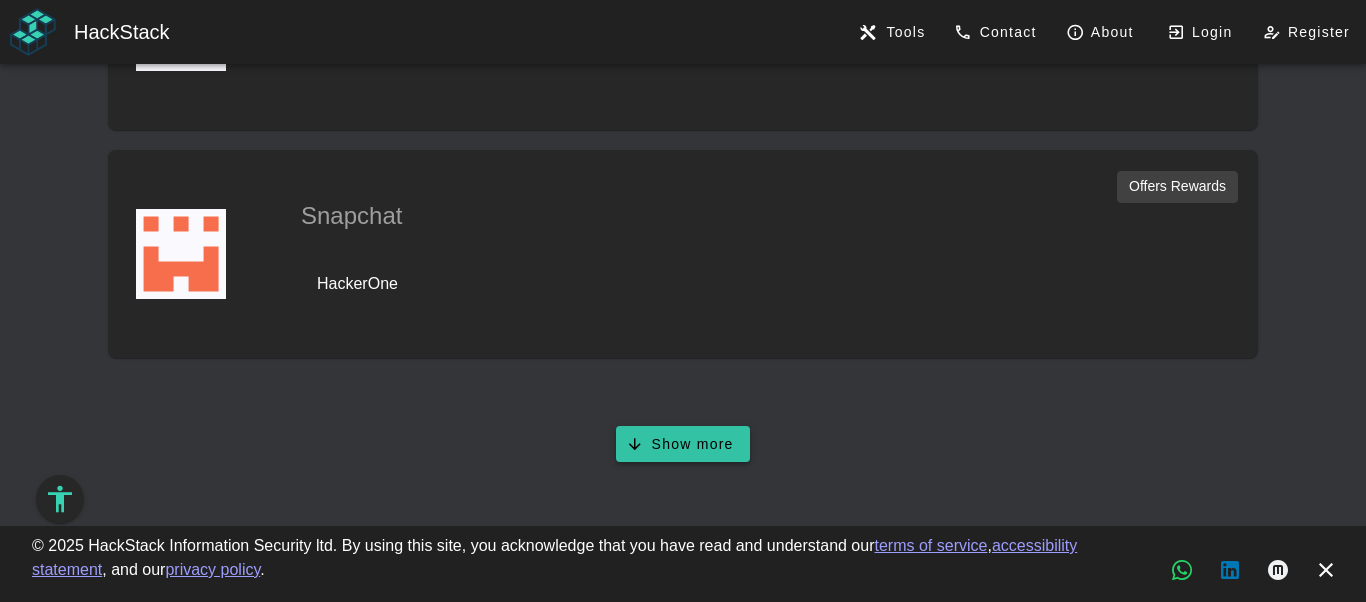 click on "Show more" 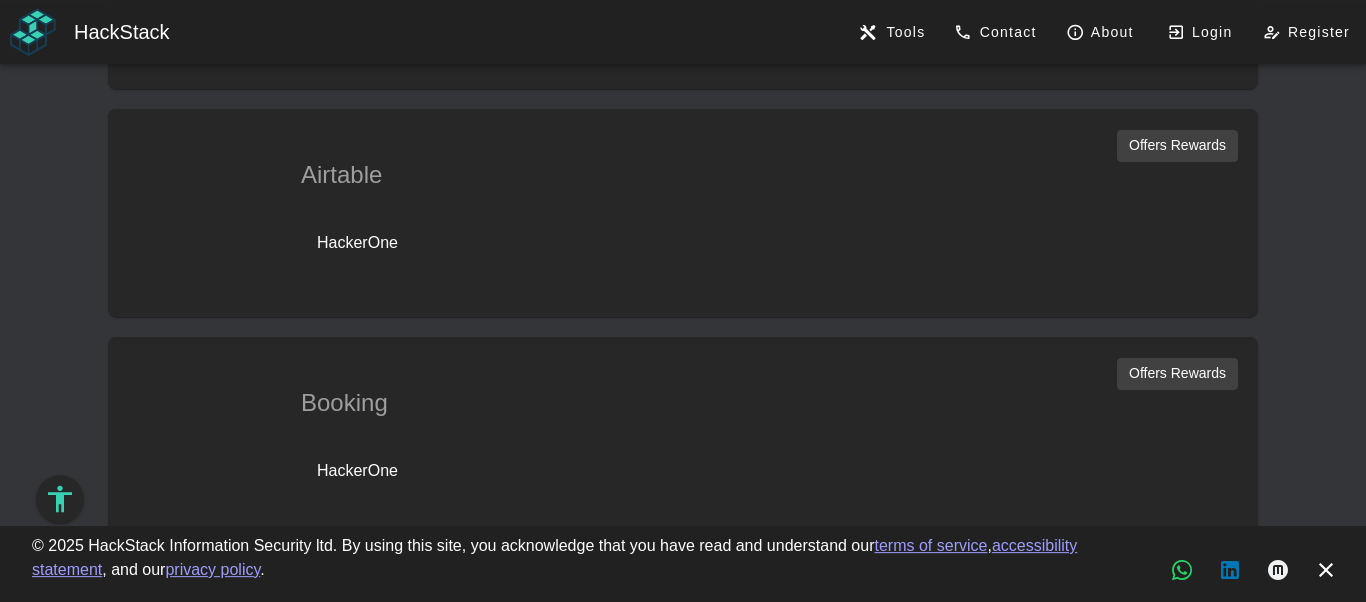 scroll, scrollTop: 3447, scrollLeft: 0, axis: vertical 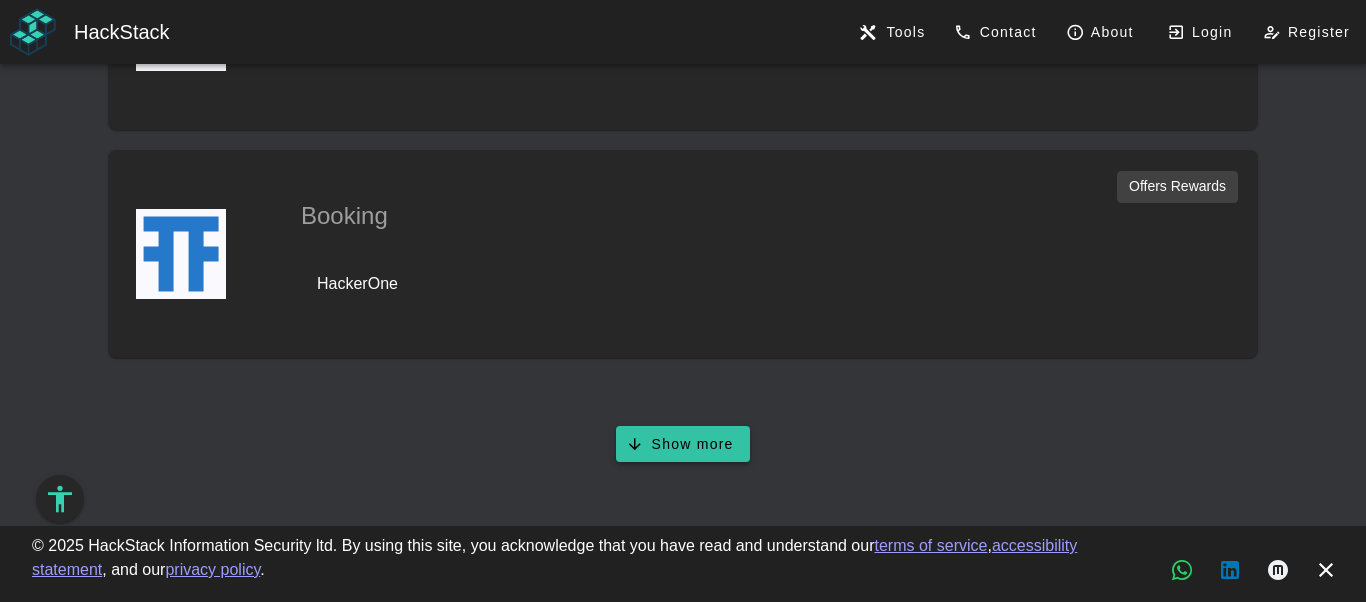 click on "Show more" 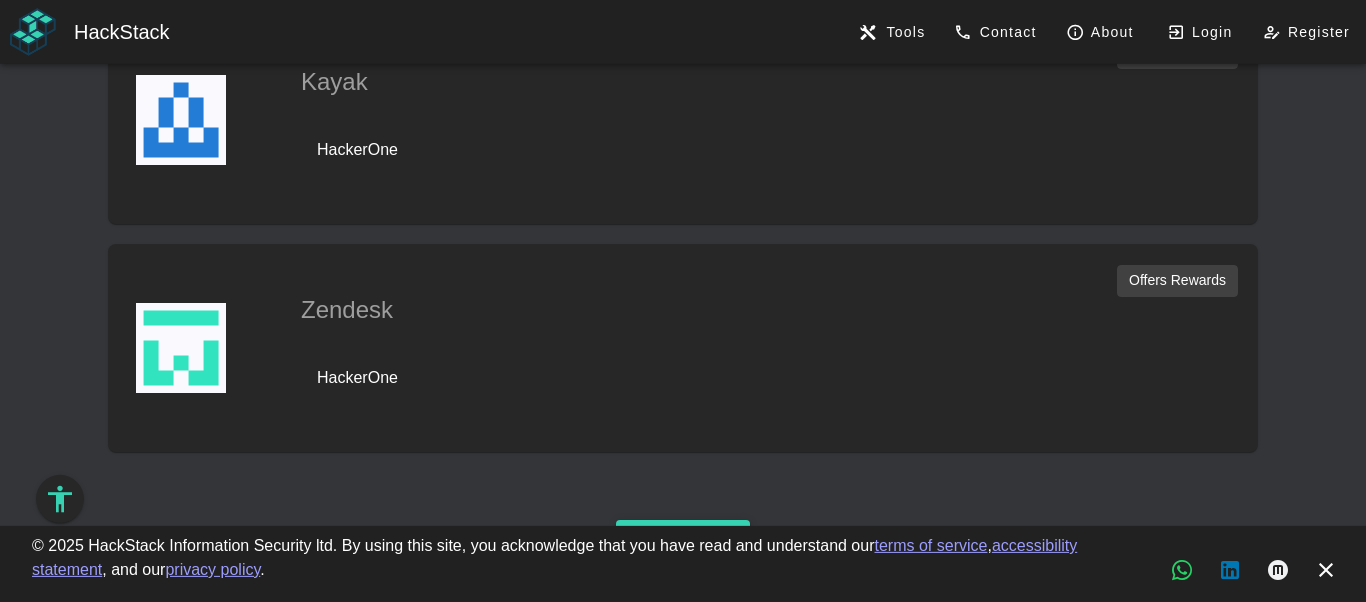 scroll, scrollTop: 4587, scrollLeft: 0, axis: vertical 